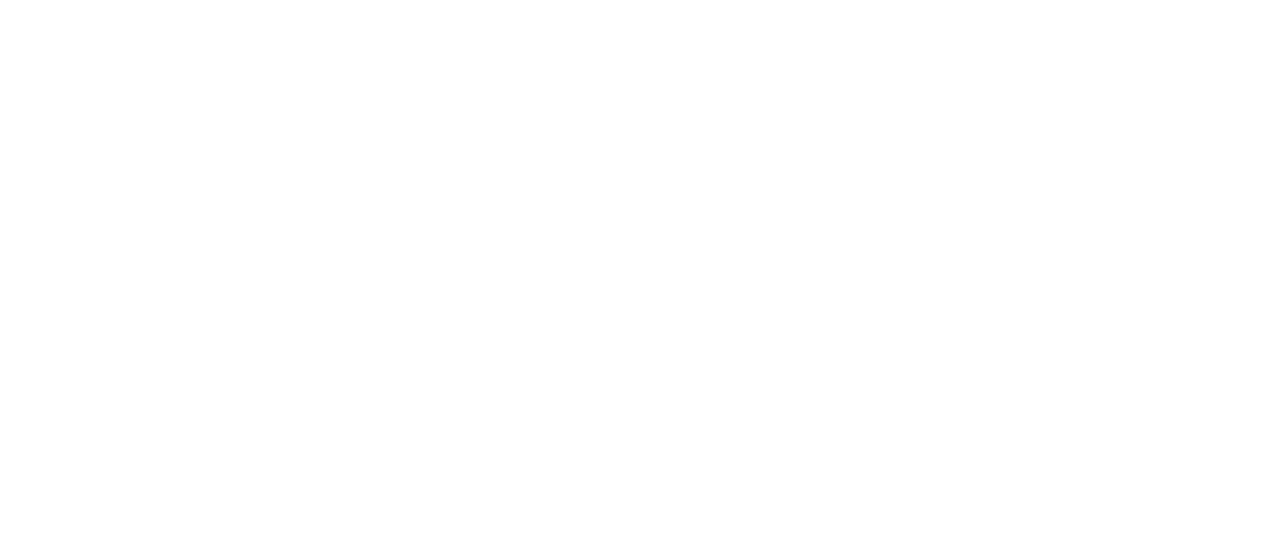 scroll, scrollTop: 0, scrollLeft: 0, axis: both 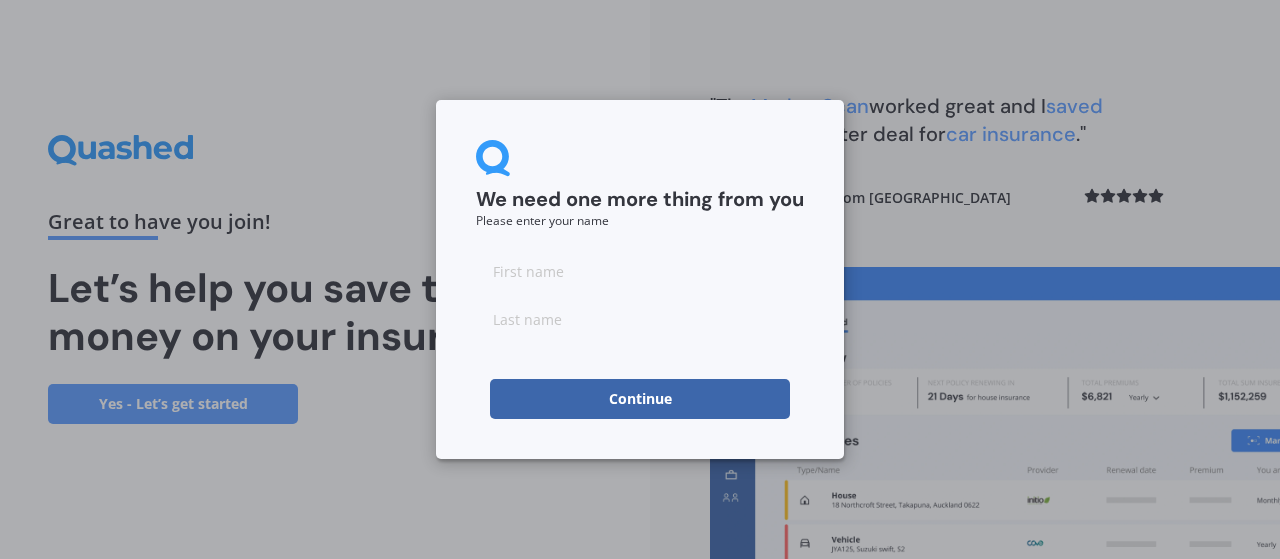 click at bounding box center [640, 271] 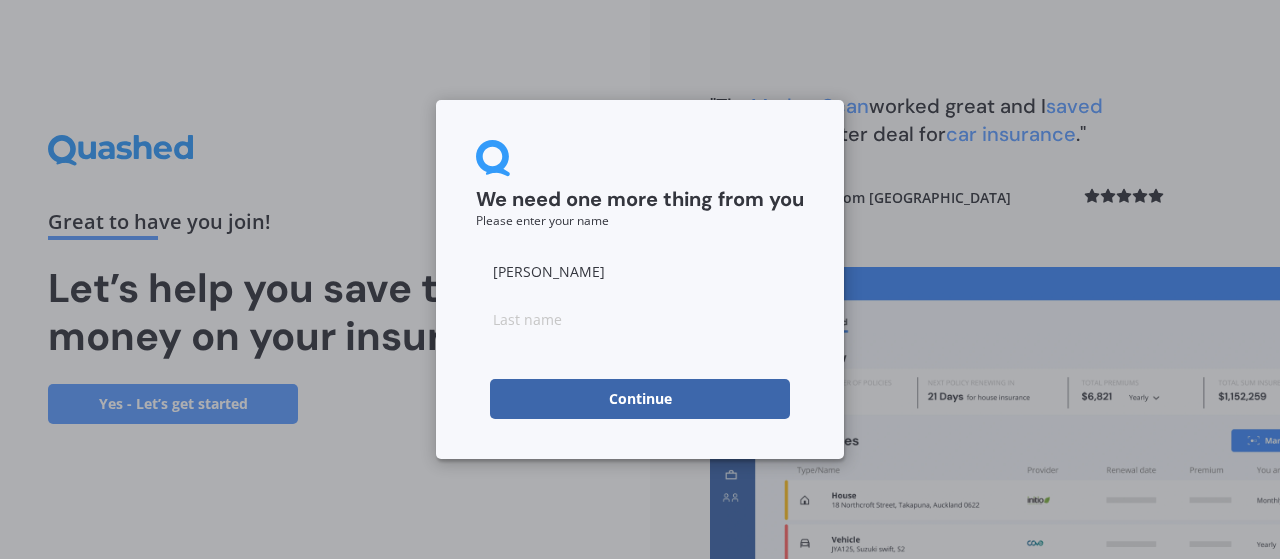 click at bounding box center [640, 319] 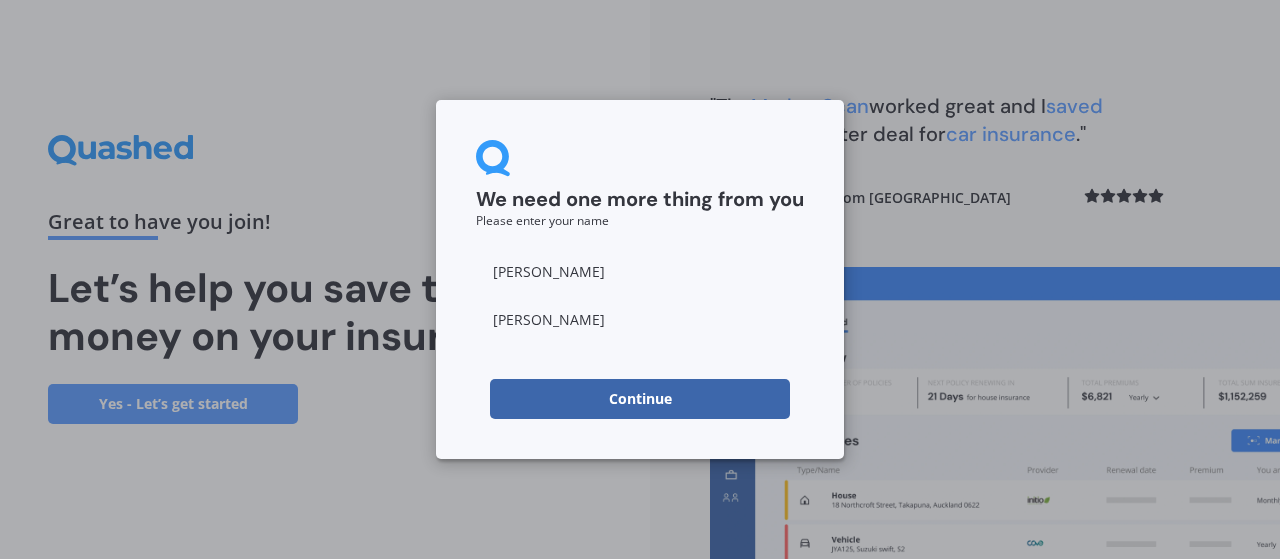 type on "[PERSON_NAME]" 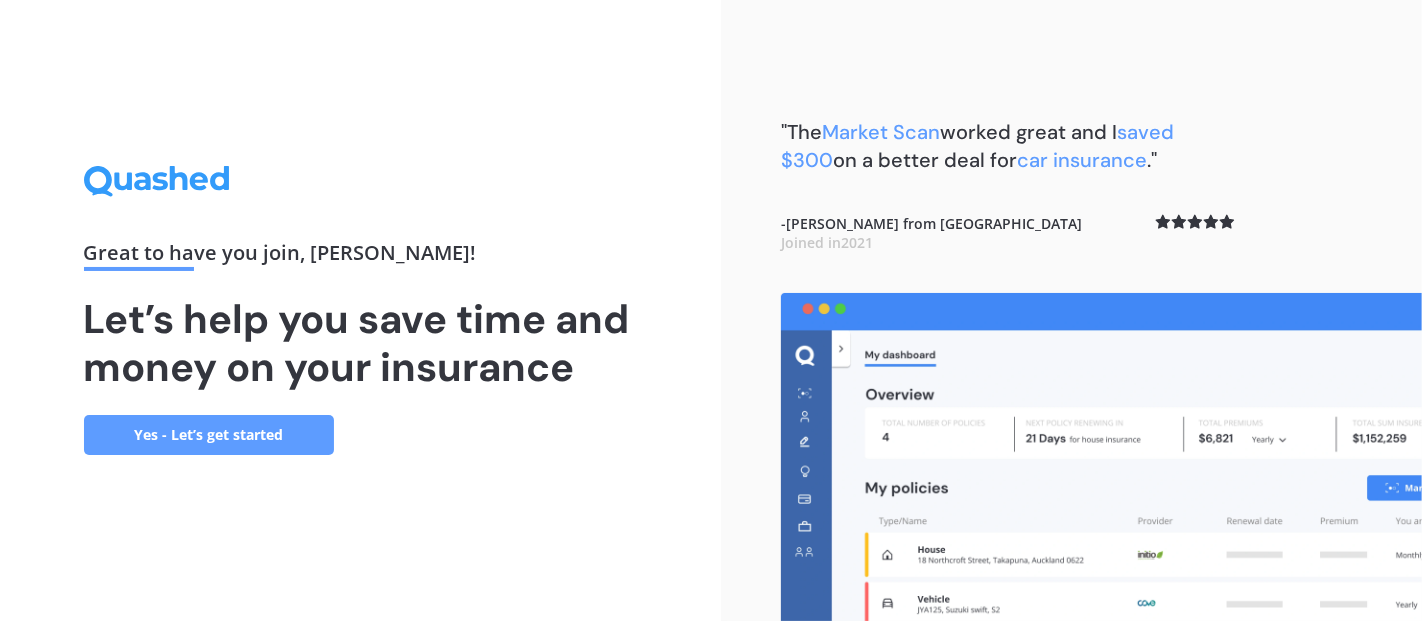 drag, startPoint x: 1240, startPoint y: 5, endPoint x: 722, endPoint y: 227, distance: 563.5672 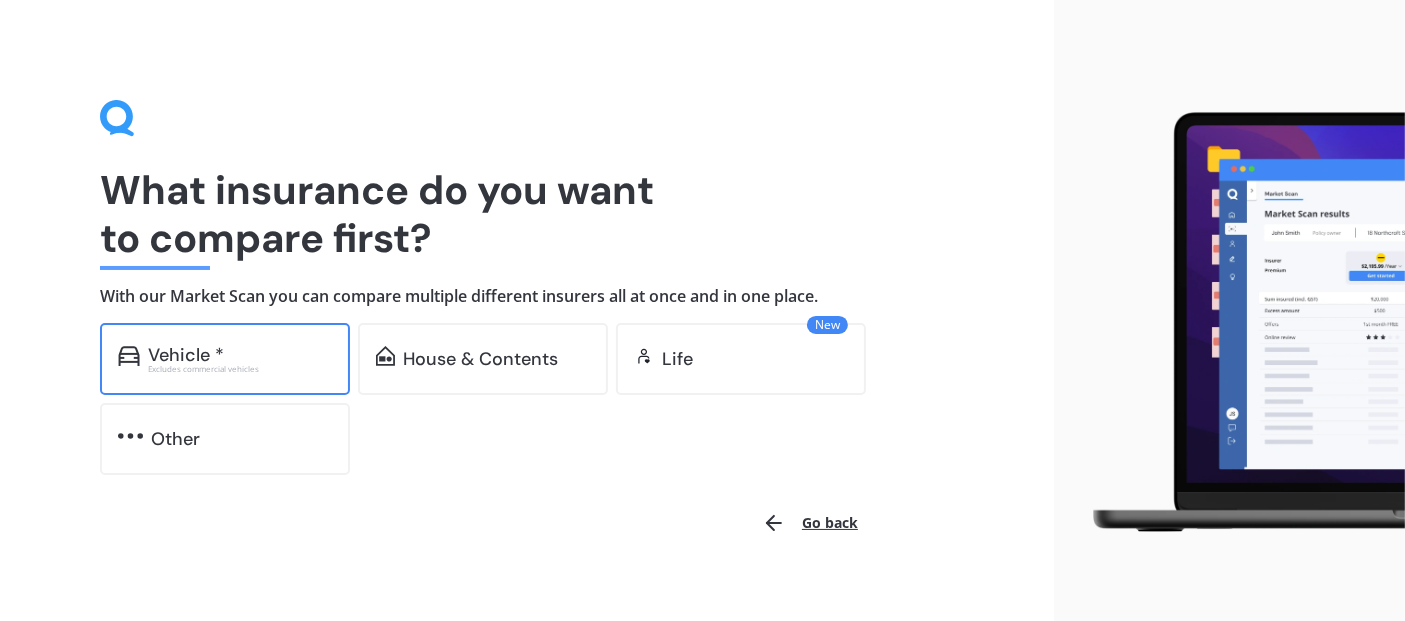 click on "Vehicle *" at bounding box center (186, 355) 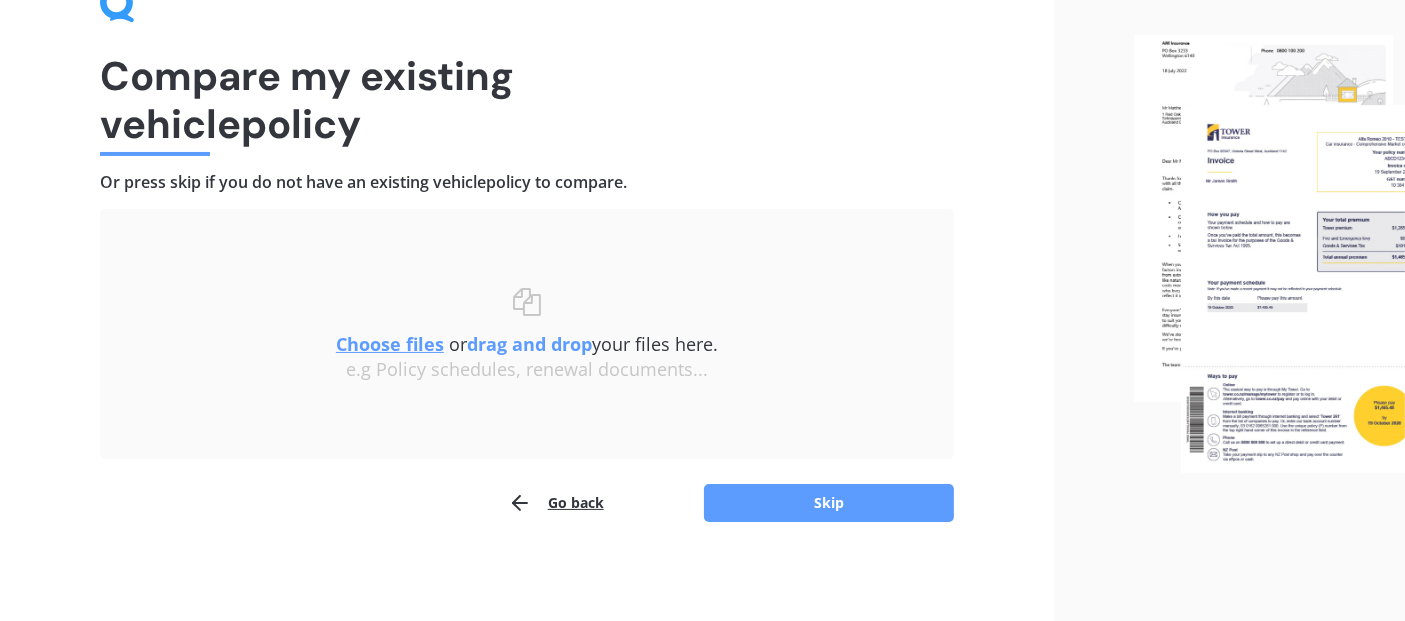 scroll, scrollTop: 115, scrollLeft: 0, axis: vertical 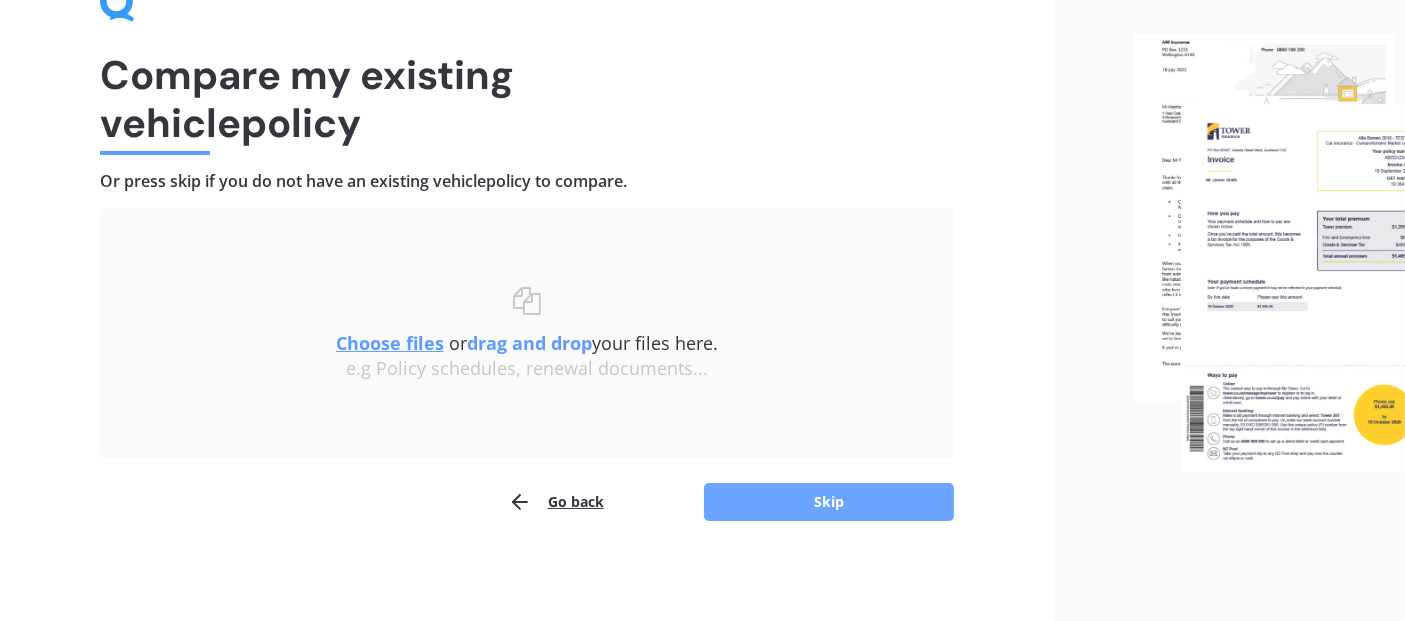 click on "Skip" at bounding box center [829, 502] 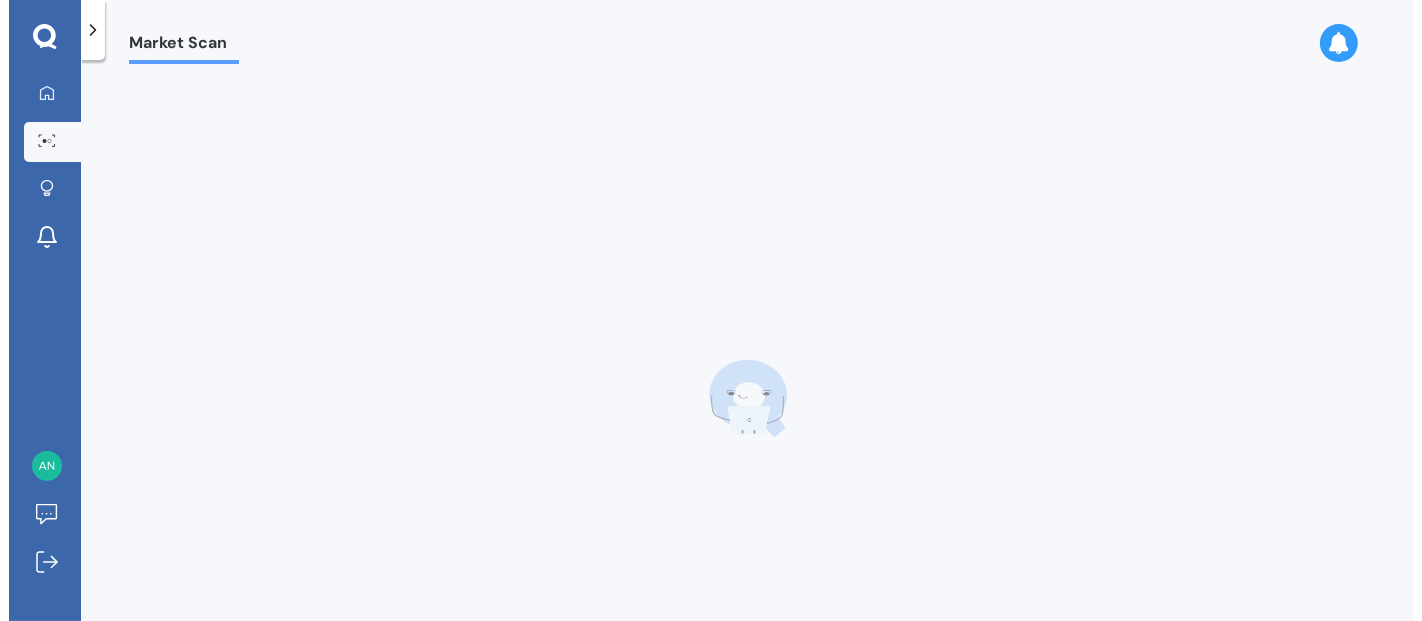 scroll, scrollTop: 0, scrollLeft: 0, axis: both 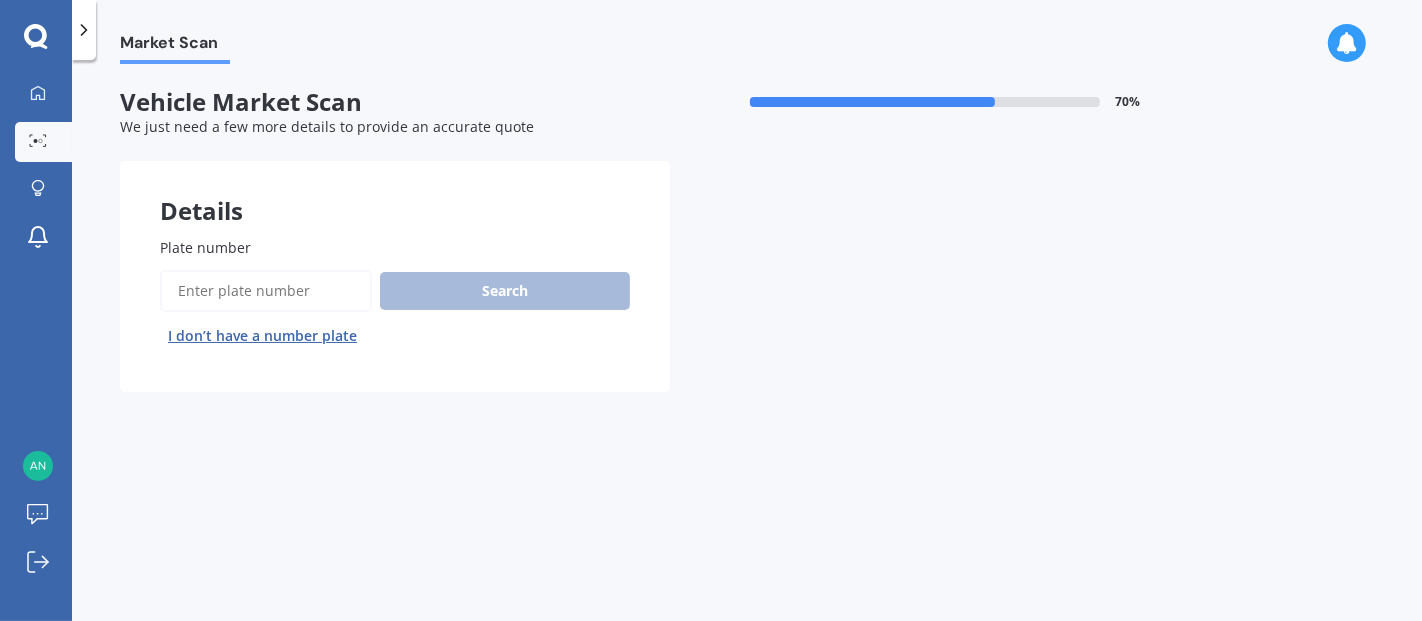 click on "Market Scan" at bounding box center (175, 46) 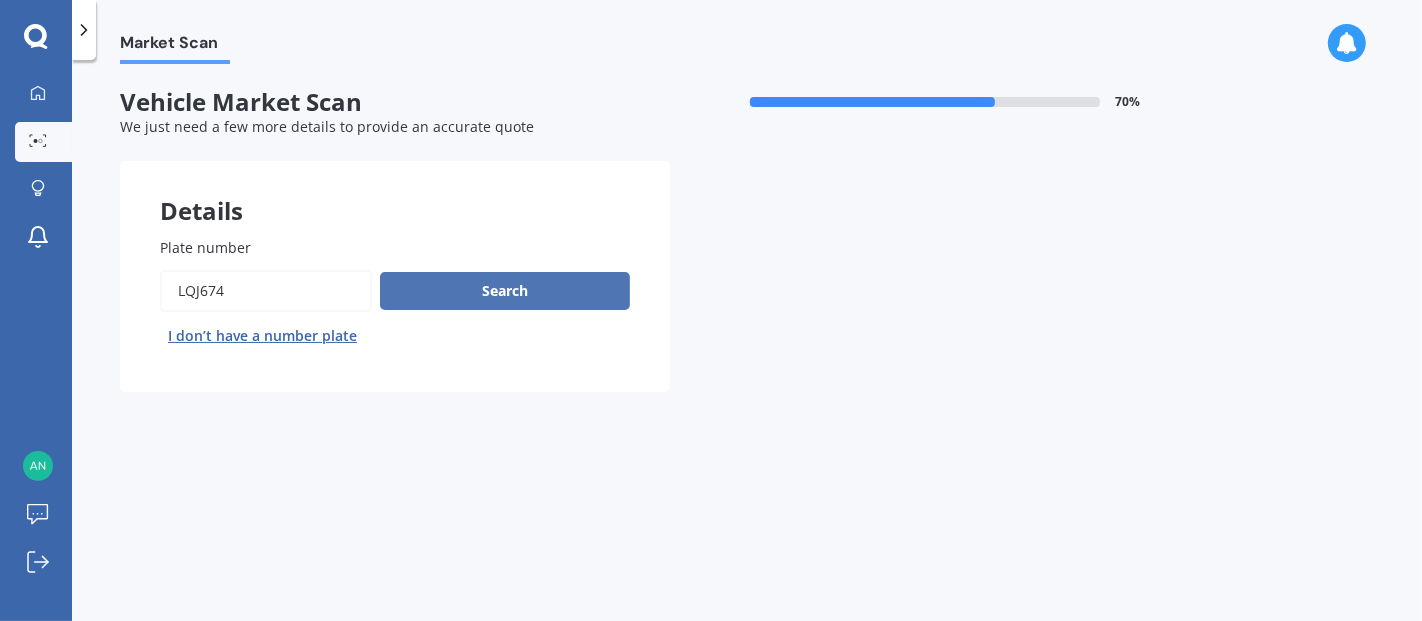 type on "LQJ674" 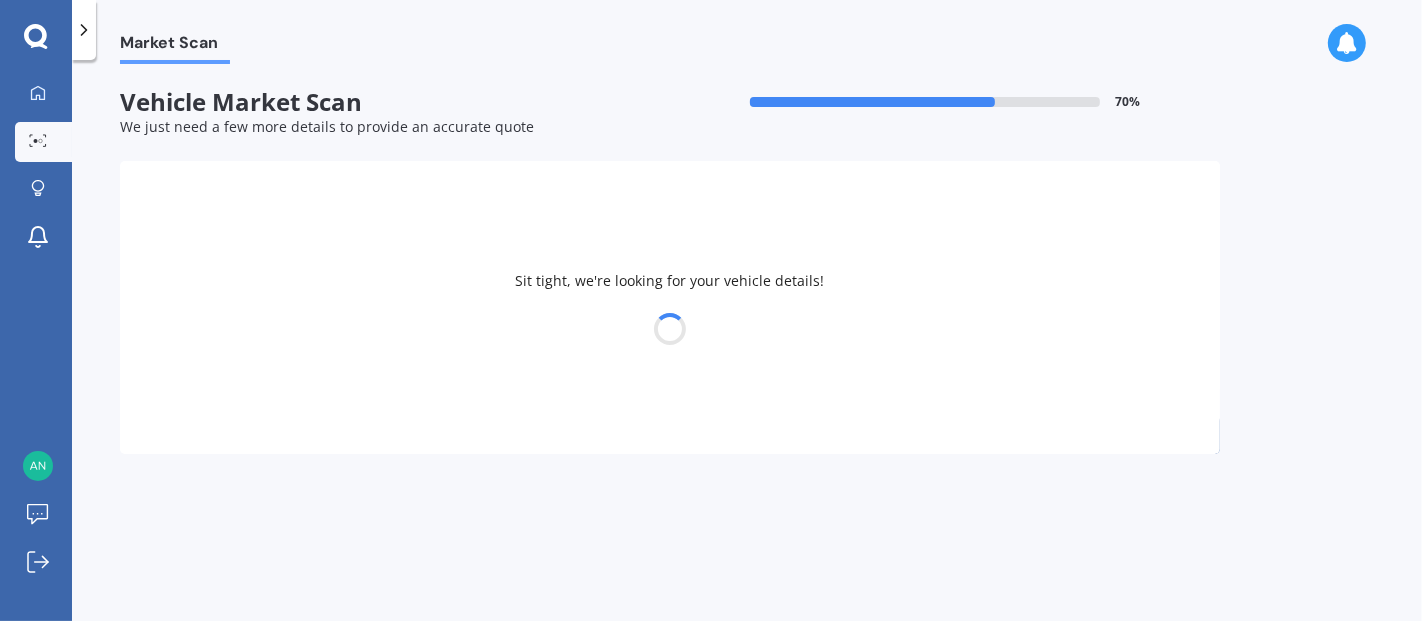 select on "TOYOTA" 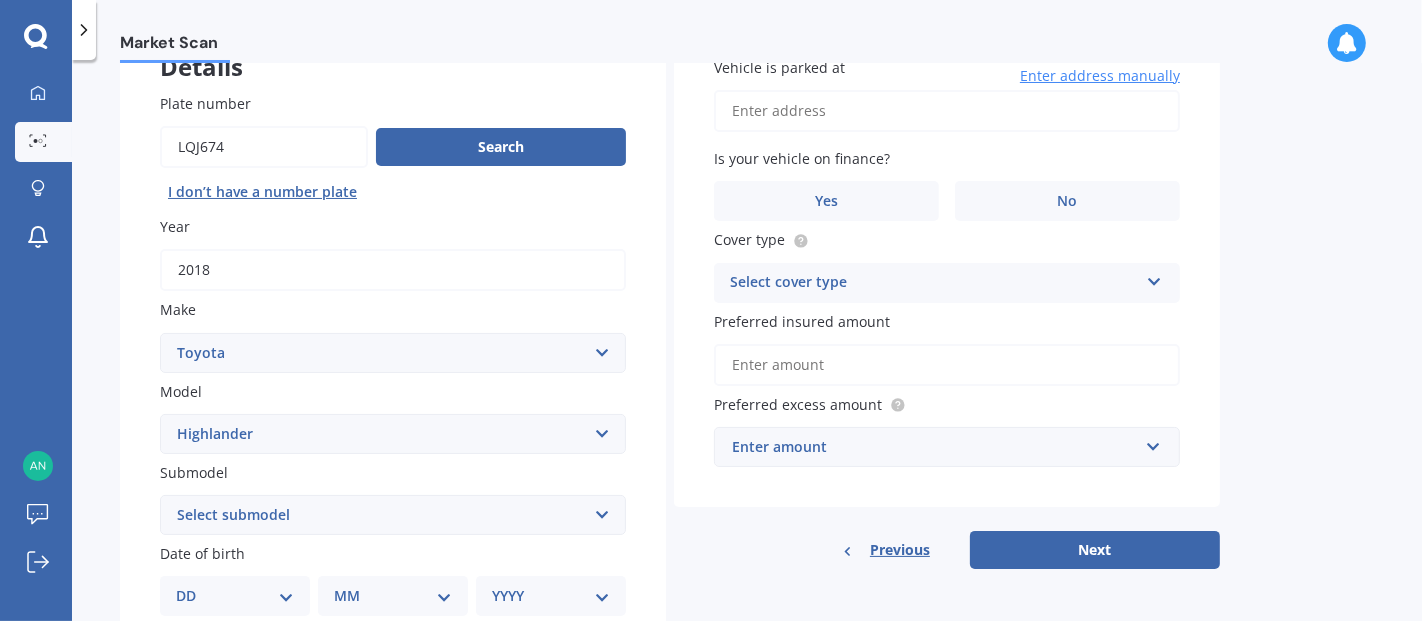 scroll, scrollTop: 222, scrollLeft: 0, axis: vertical 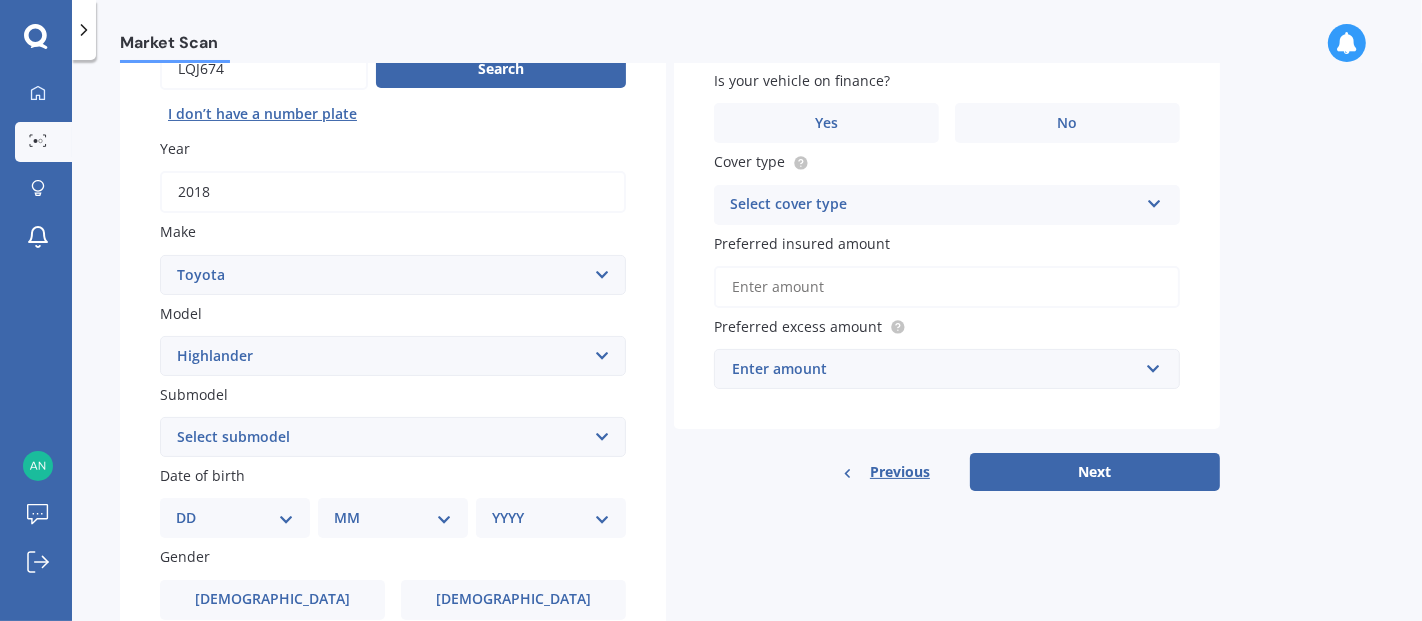 click on "Select submodel (All other) Hybrid Petrol V6 2WD Petrol V6 4WD" at bounding box center [393, 437] 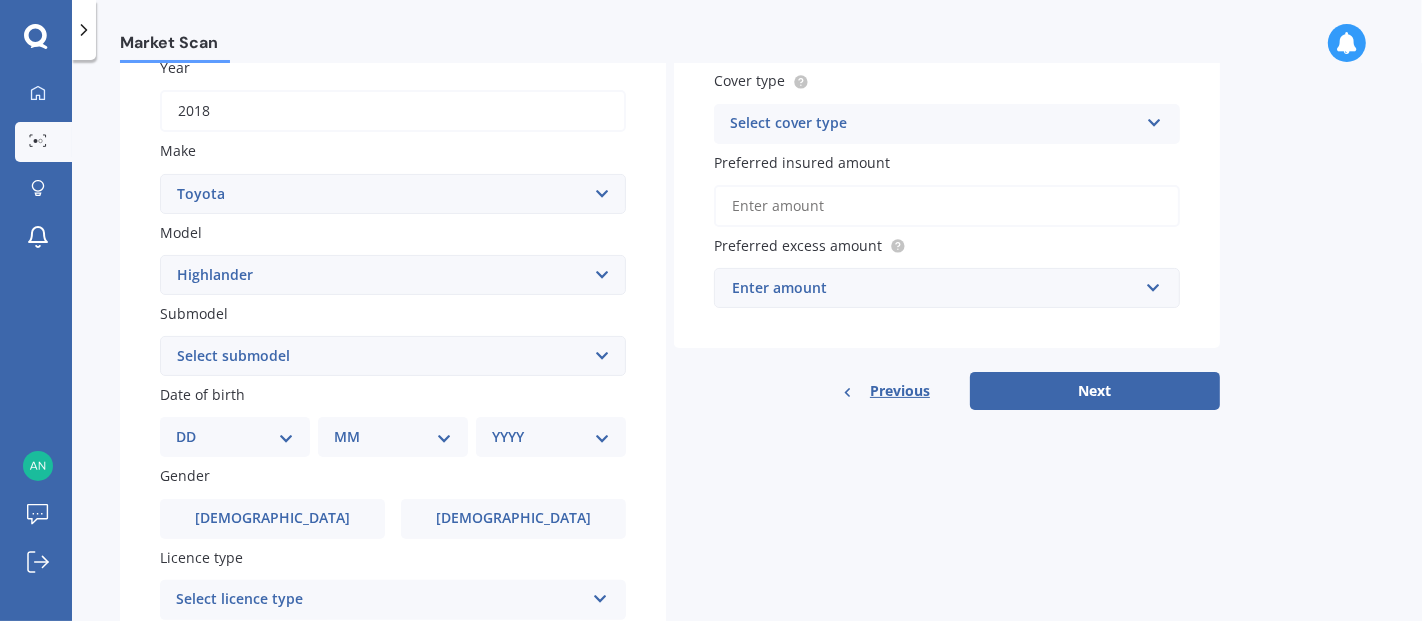 scroll, scrollTop: 333, scrollLeft: 0, axis: vertical 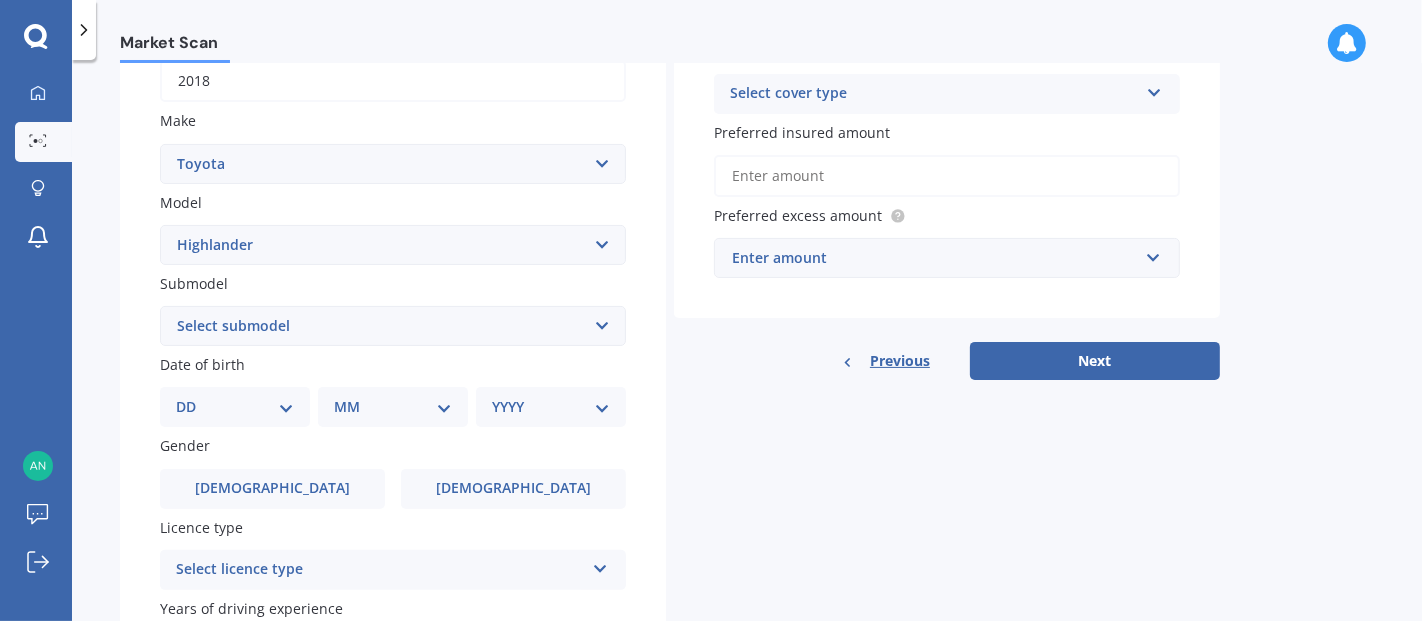 click on "Select submodel (All other) Hybrid Petrol V6 2WD Petrol V6 4WD" at bounding box center [393, 326] 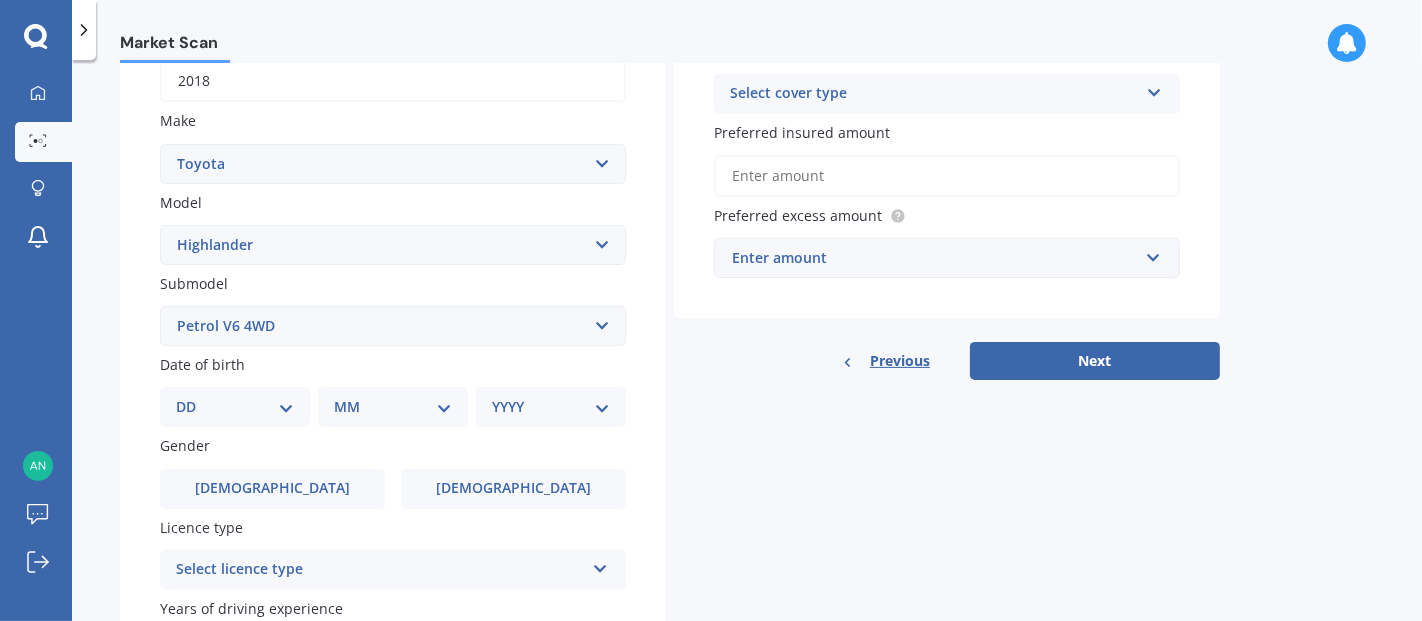 click on "Select submodel (All other) Hybrid Petrol V6 2WD Petrol V6 4WD" at bounding box center (393, 326) 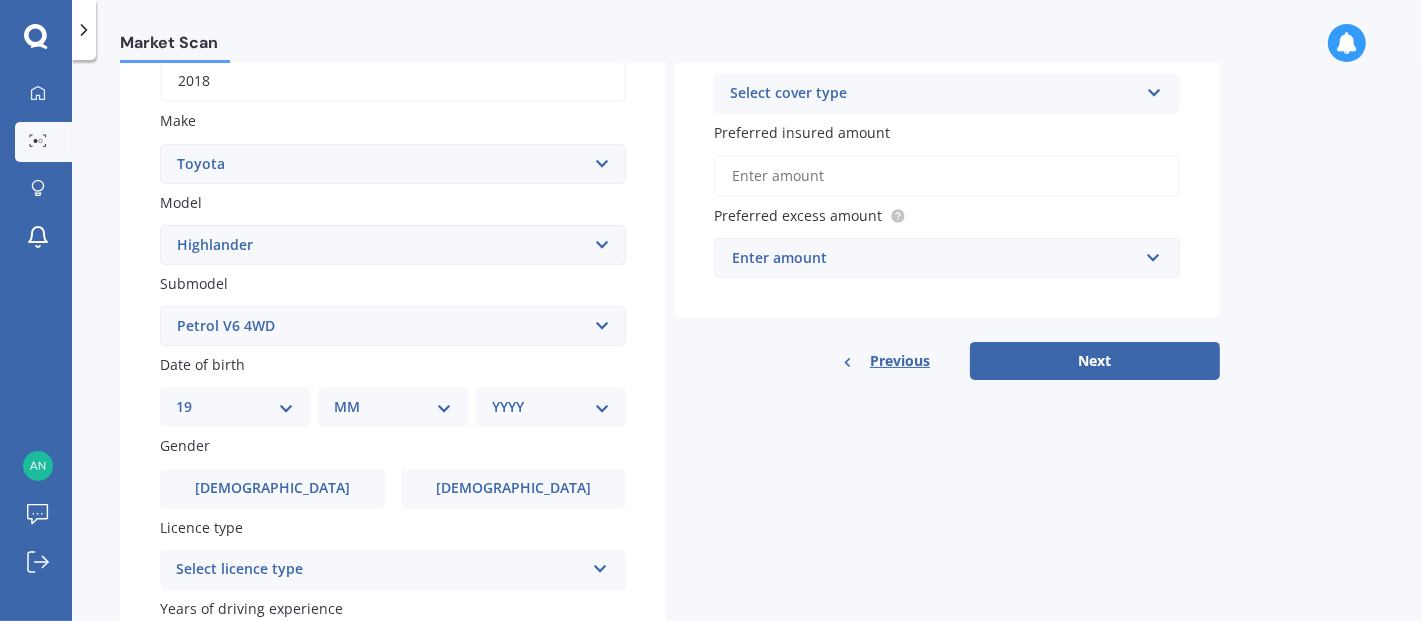 click on "DD 01 02 03 04 05 06 07 08 09 10 11 12 13 14 15 16 17 18 19 20 21 22 23 24 25 26 27 28 29 30 31" at bounding box center (235, 407) 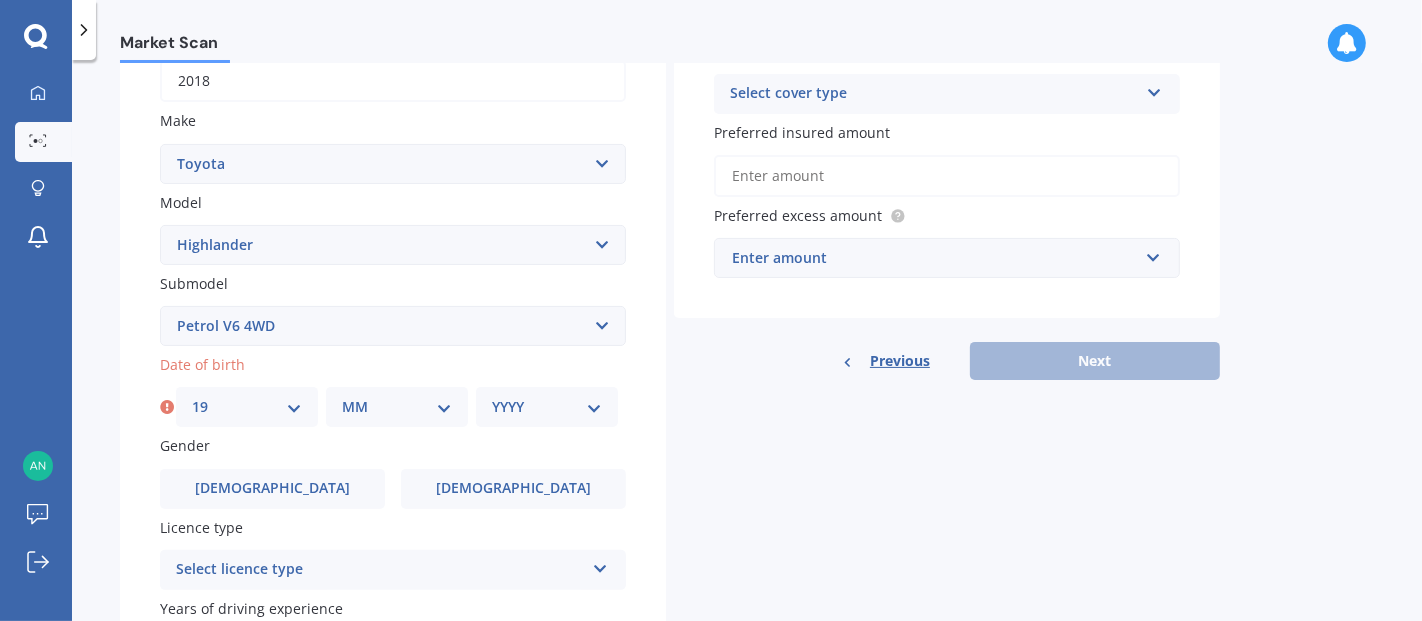 click on "MM 01 02 03 04 05 06 07 08 09 10 11 12" at bounding box center [397, 407] 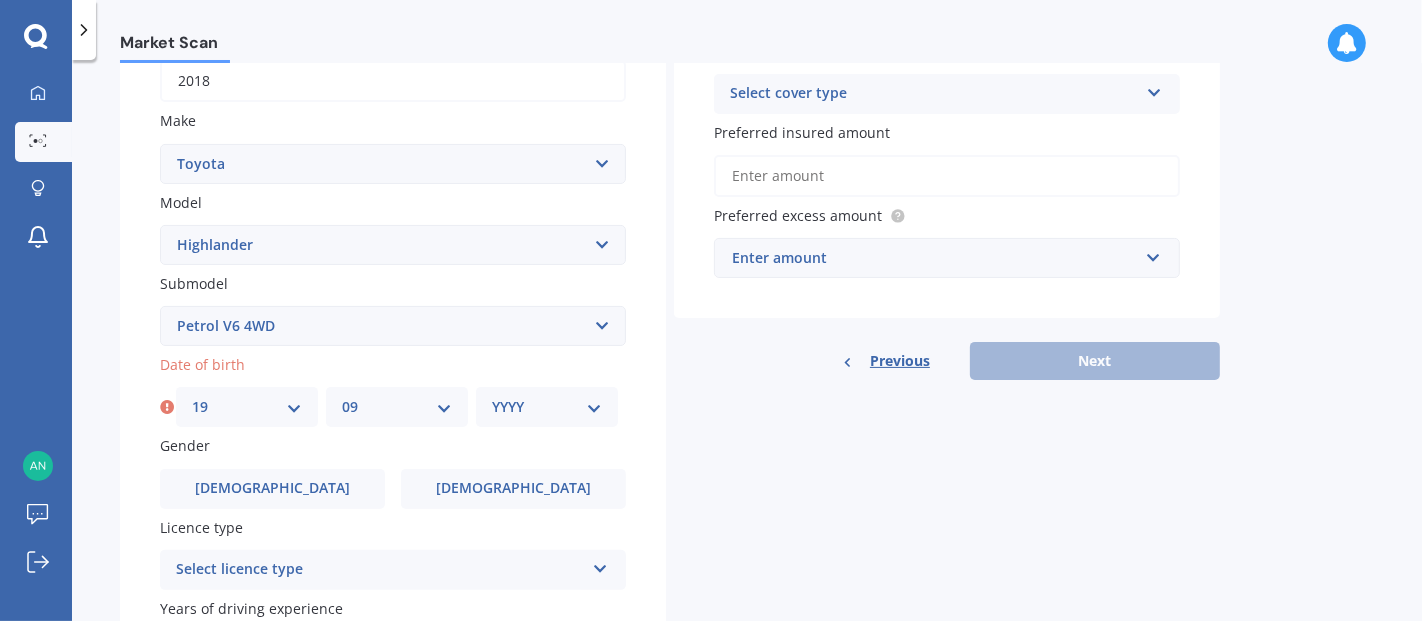 click on "MM 01 02 03 04 05 06 07 08 09 10 11 12" at bounding box center (397, 407) 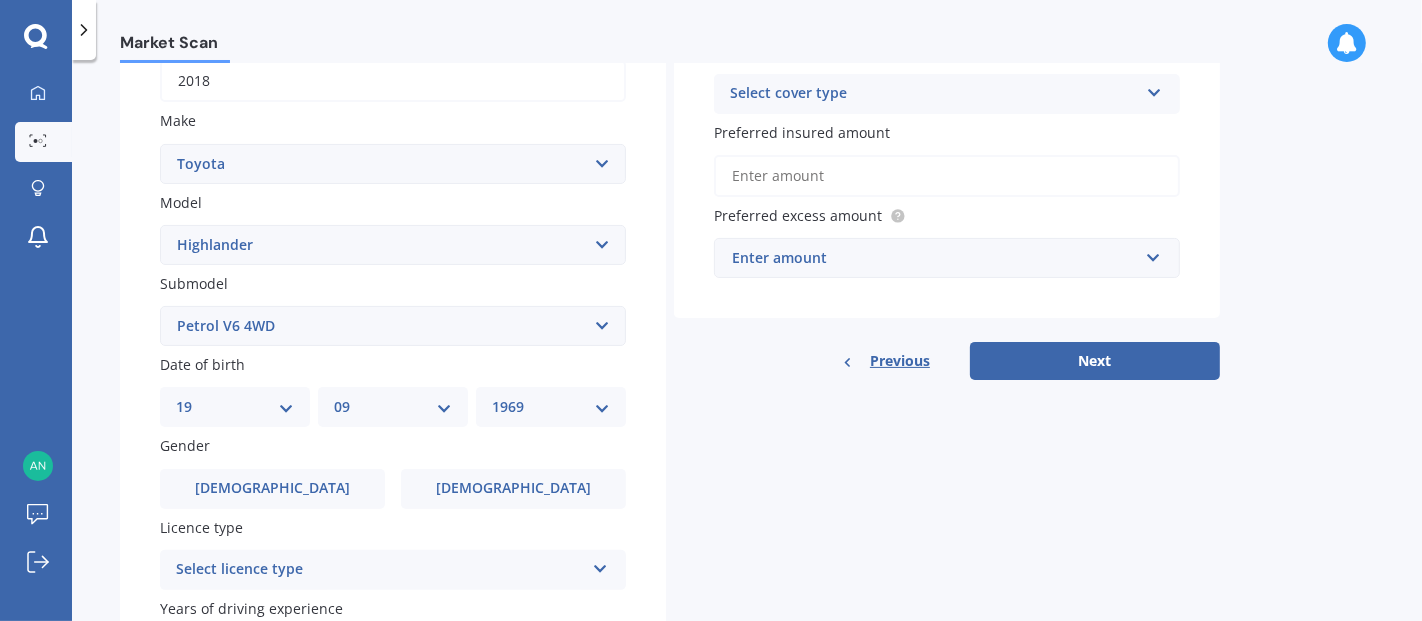 click on "YYYY 2025 2024 2023 2022 2021 2020 2019 2018 2017 2016 2015 2014 2013 2012 2011 2010 2009 2008 2007 2006 2005 2004 2003 2002 2001 2000 1999 1998 1997 1996 1995 1994 1993 1992 1991 1990 1989 1988 1987 1986 1985 1984 1983 1982 1981 1980 1979 1978 1977 1976 1975 1974 1973 1972 1971 1970 1969 1968 1967 1966 1965 1964 1963 1962 1961 1960 1959 1958 1957 1956 1955 1954 1953 1952 1951 1950 1949 1948 1947 1946 1945 1944 1943 1942 1941 1940 1939 1938 1937 1936 1935 1934 1933 1932 1931 1930 1929 1928 1927 1926" at bounding box center (551, 407) 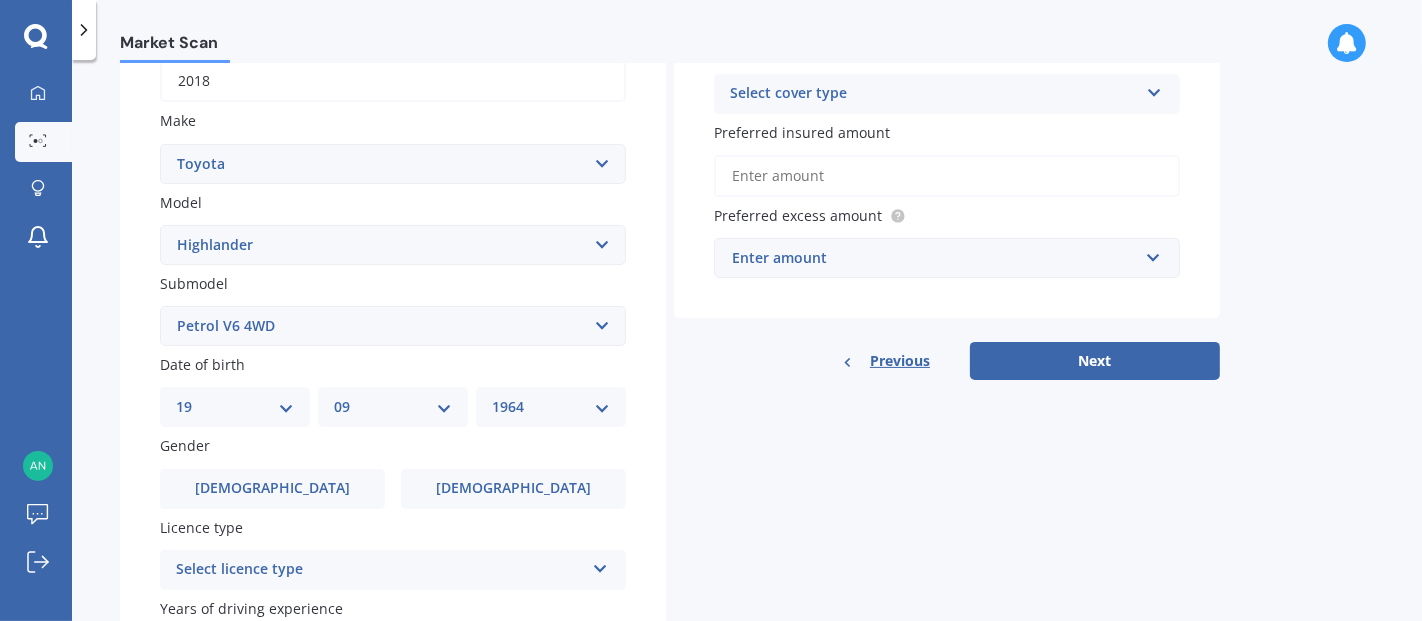 click on "YYYY 2025 2024 2023 2022 2021 2020 2019 2018 2017 2016 2015 2014 2013 2012 2011 2010 2009 2008 2007 2006 2005 2004 2003 2002 2001 2000 1999 1998 1997 1996 1995 1994 1993 1992 1991 1990 1989 1988 1987 1986 1985 1984 1983 1982 1981 1980 1979 1978 1977 1976 1975 1974 1973 1972 1971 1970 1969 1968 1967 1966 1965 1964 1963 1962 1961 1960 1959 1958 1957 1956 1955 1954 1953 1952 1951 1950 1949 1948 1947 1946 1945 1944 1943 1942 1941 1940 1939 1938 1937 1936 1935 1934 1933 1932 1931 1930 1929 1928 1927 1926" at bounding box center [551, 407] 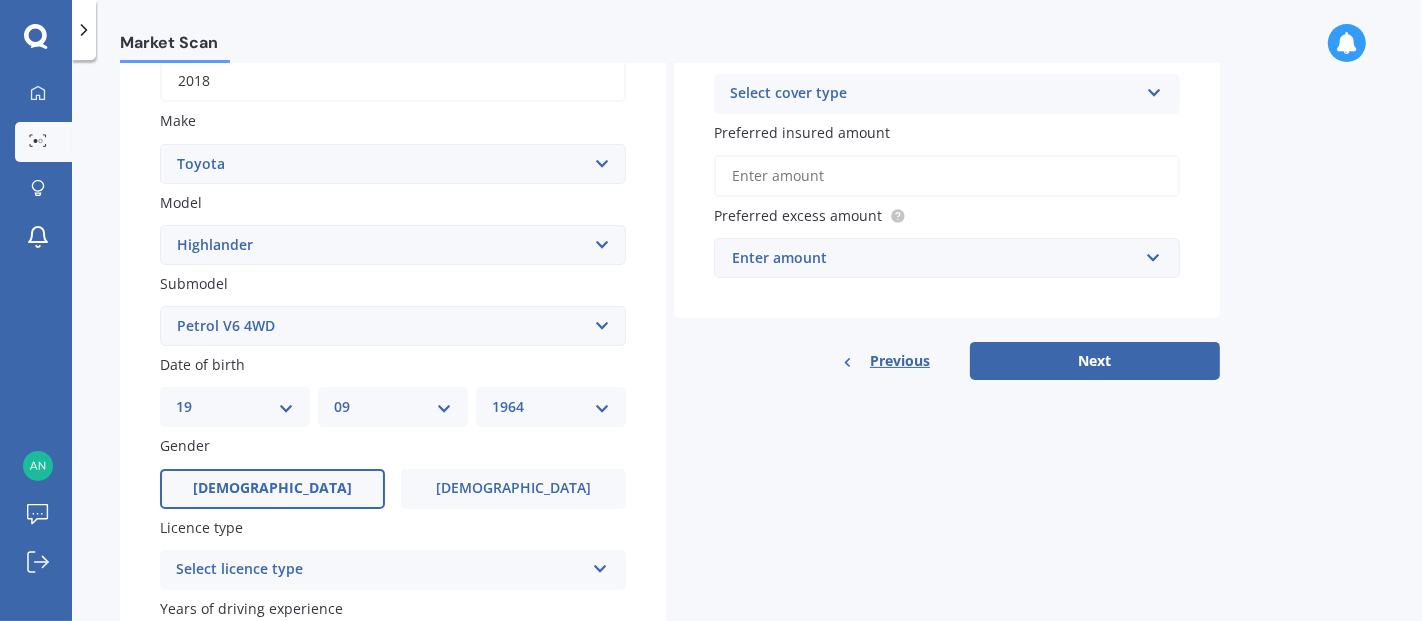 click on "[DEMOGRAPHIC_DATA]" at bounding box center [272, 489] 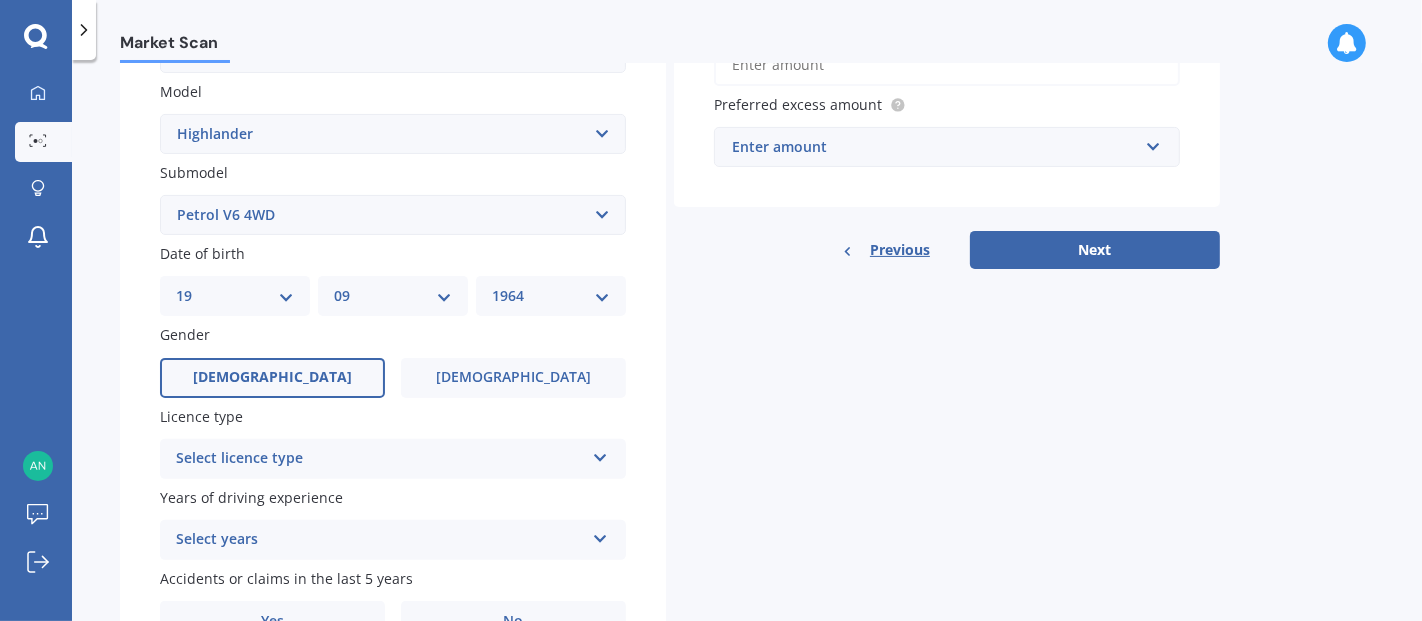 click at bounding box center [600, 454] 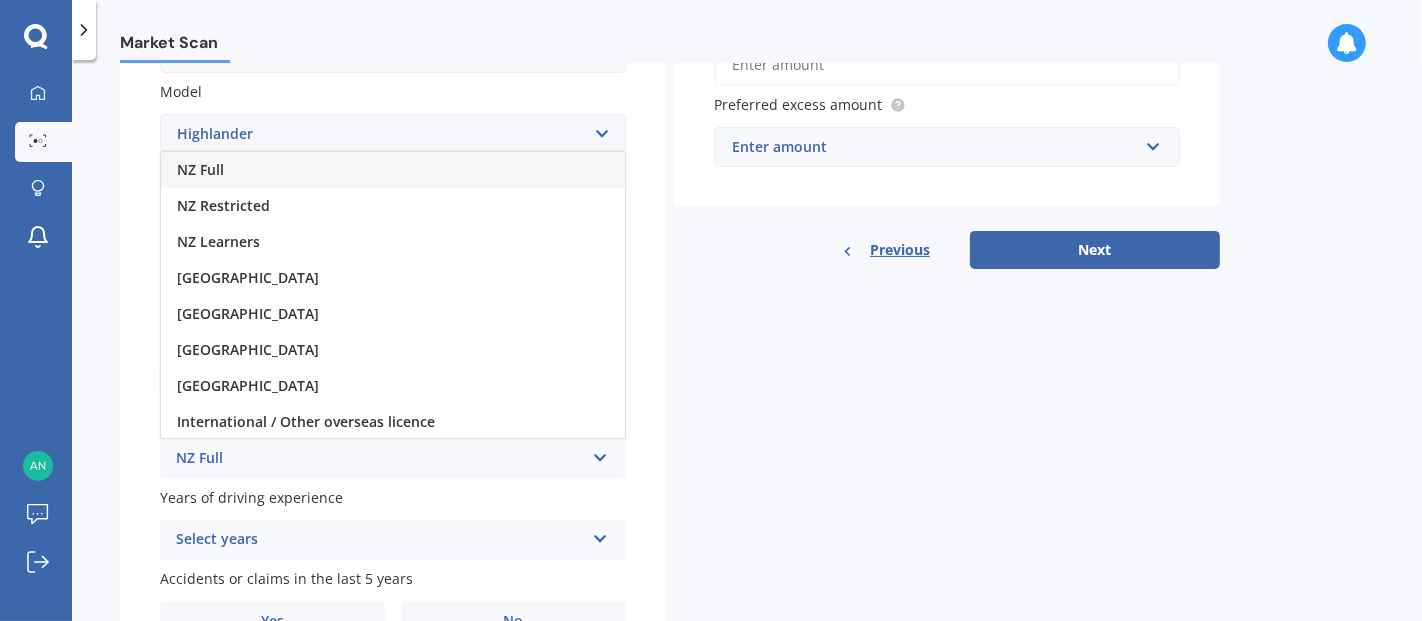 click on "NZ Full" at bounding box center (200, 169) 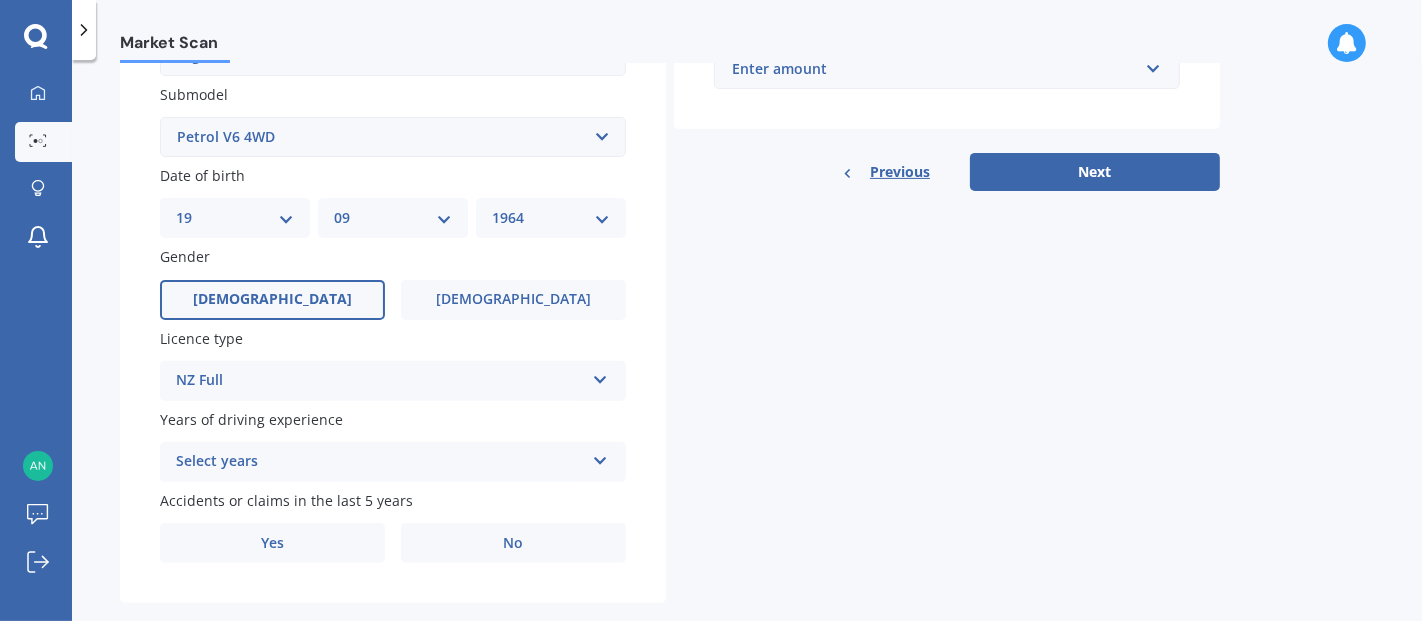 scroll, scrollTop: 551, scrollLeft: 0, axis: vertical 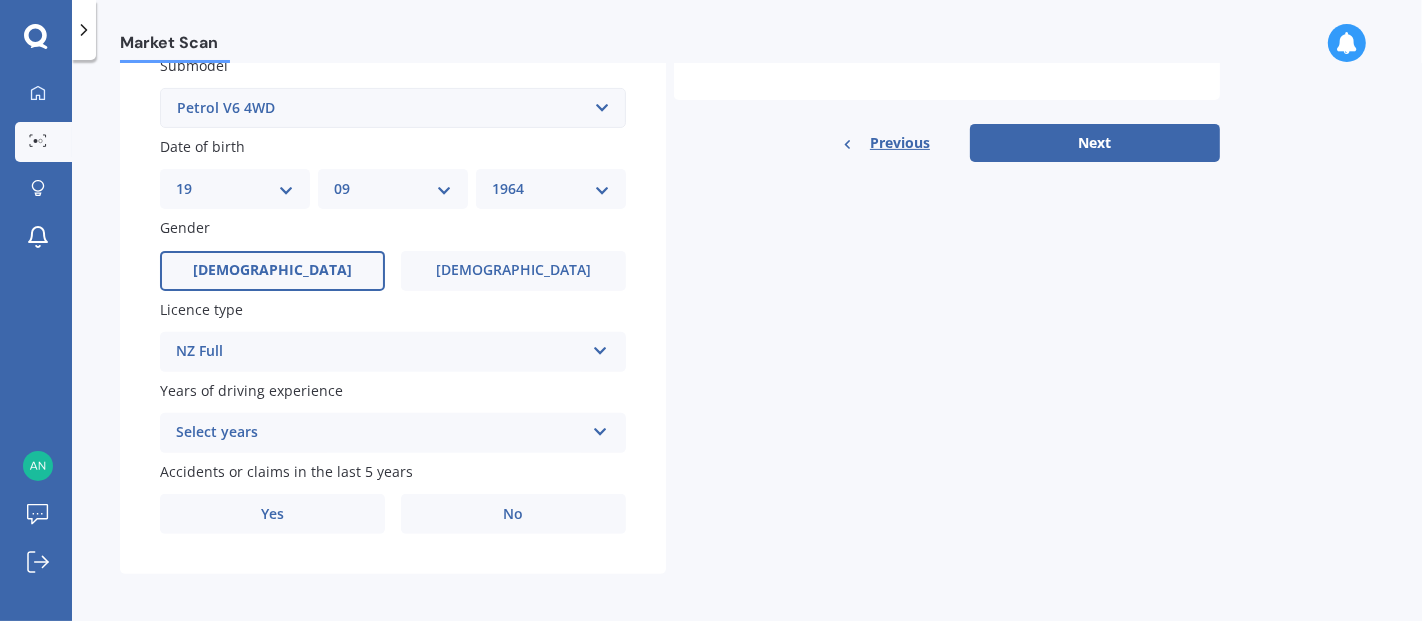 click on "Select years" at bounding box center [380, 433] 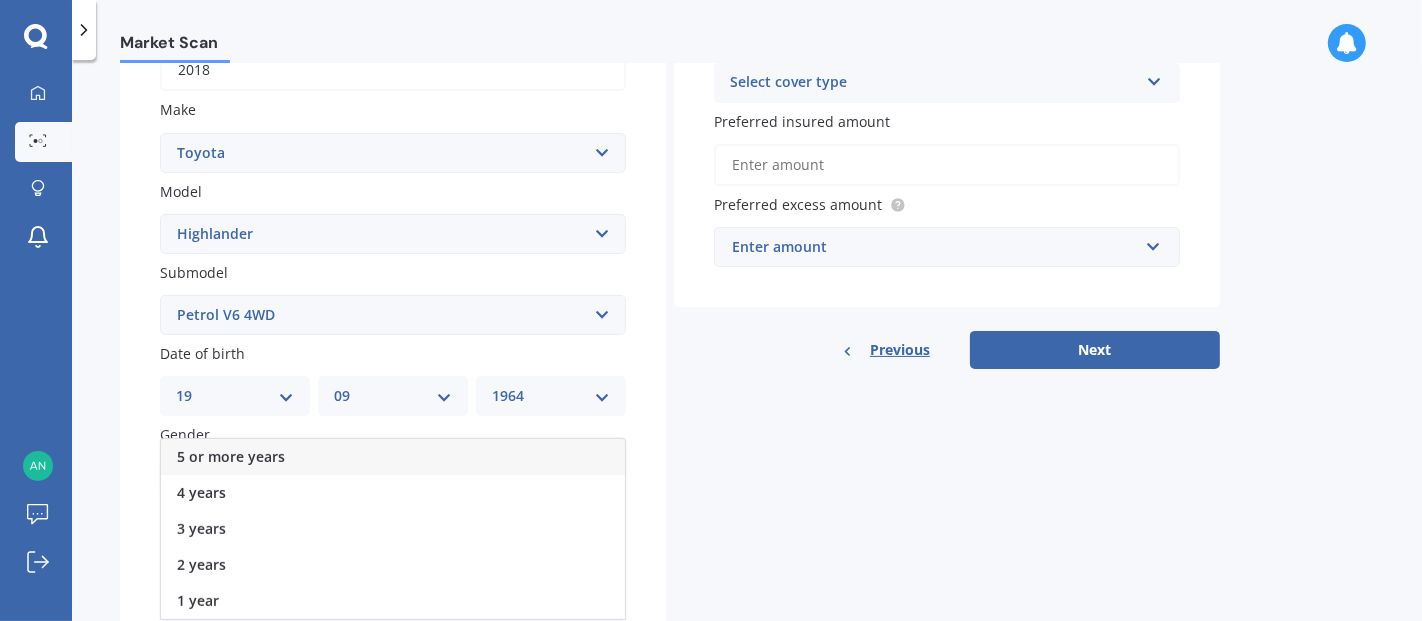 scroll, scrollTop: 440, scrollLeft: 0, axis: vertical 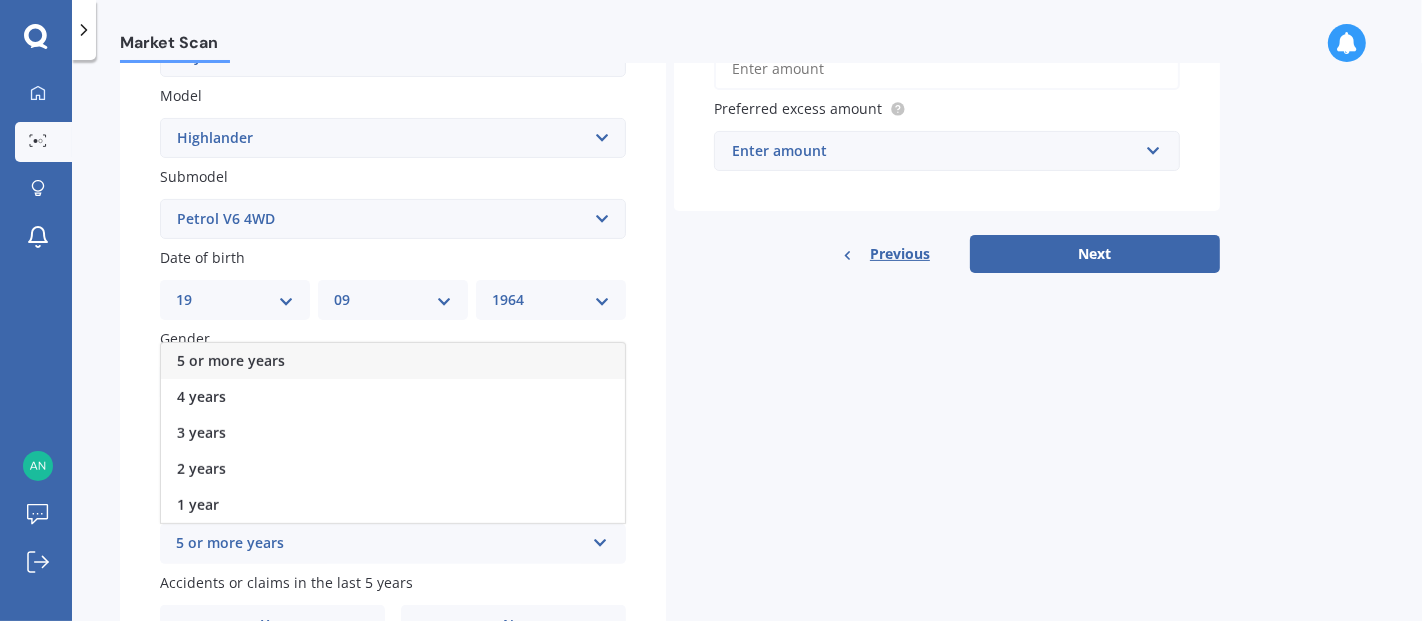 click on "5 or more years" at bounding box center (393, 361) 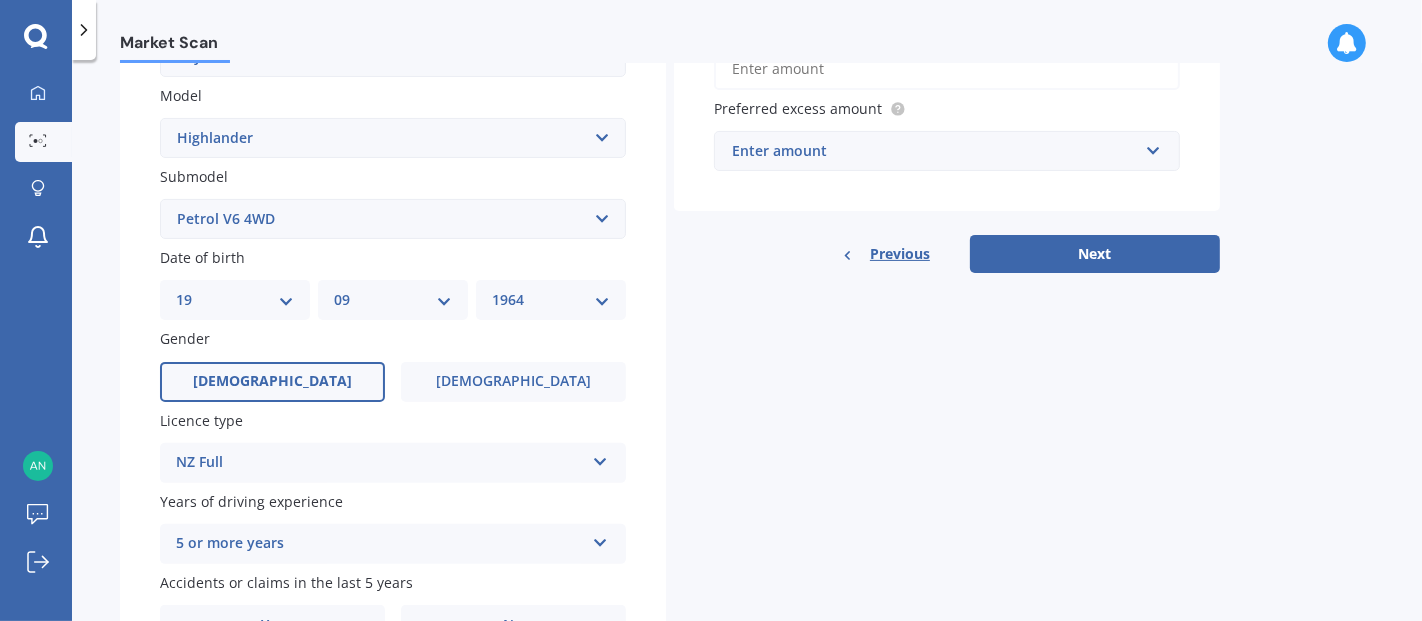 scroll, scrollTop: 551, scrollLeft: 0, axis: vertical 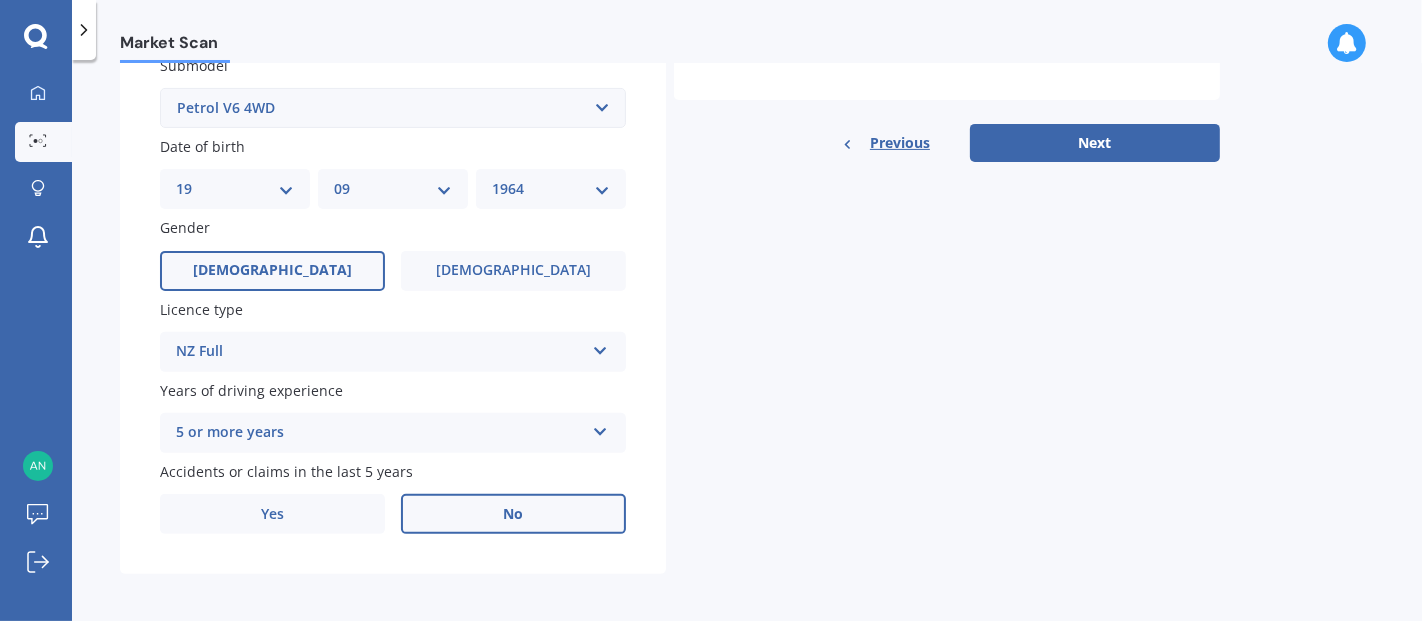 click on "No" at bounding box center (513, 514) 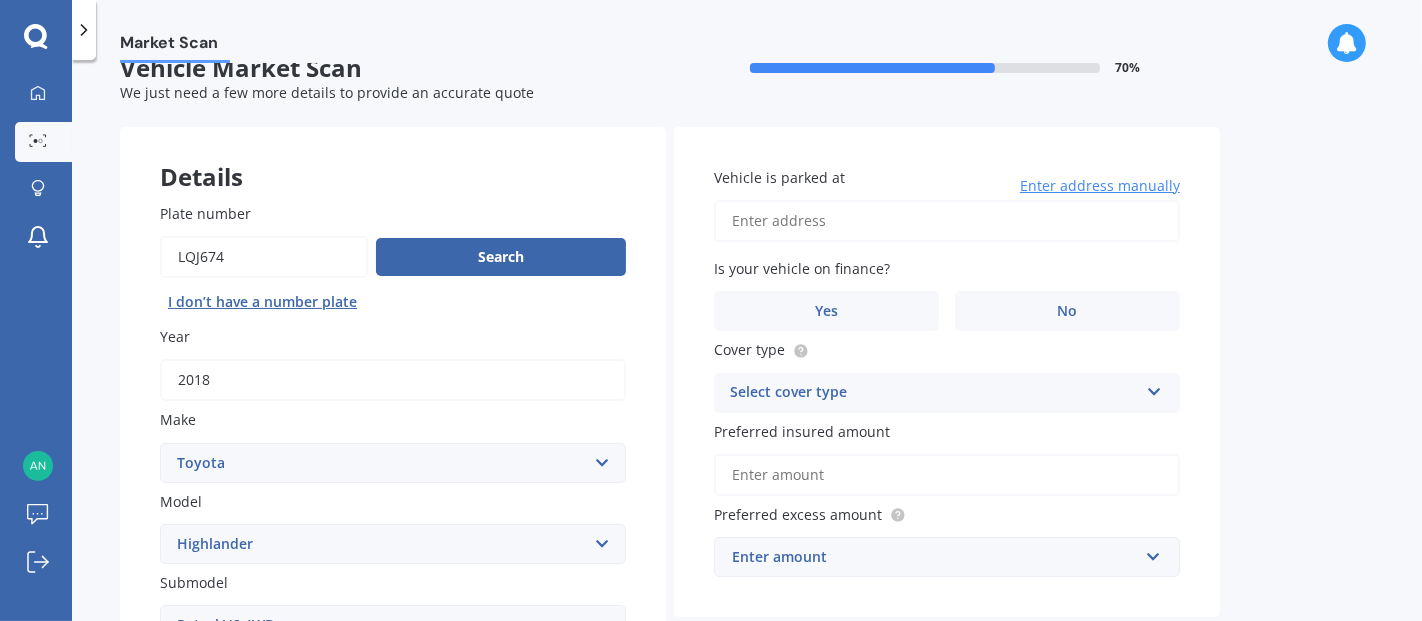 scroll, scrollTop: 0, scrollLeft: 0, axis: both 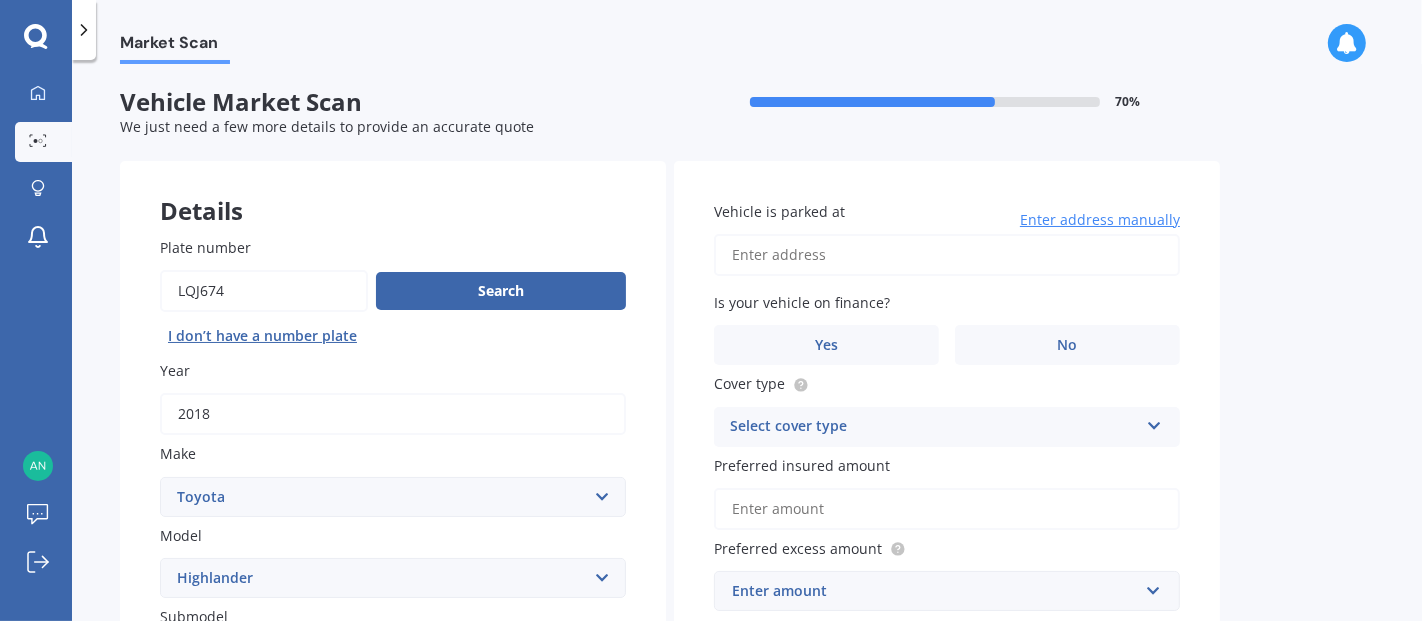 click on "Vehicle is parked at" at bounding box center [947, 255] 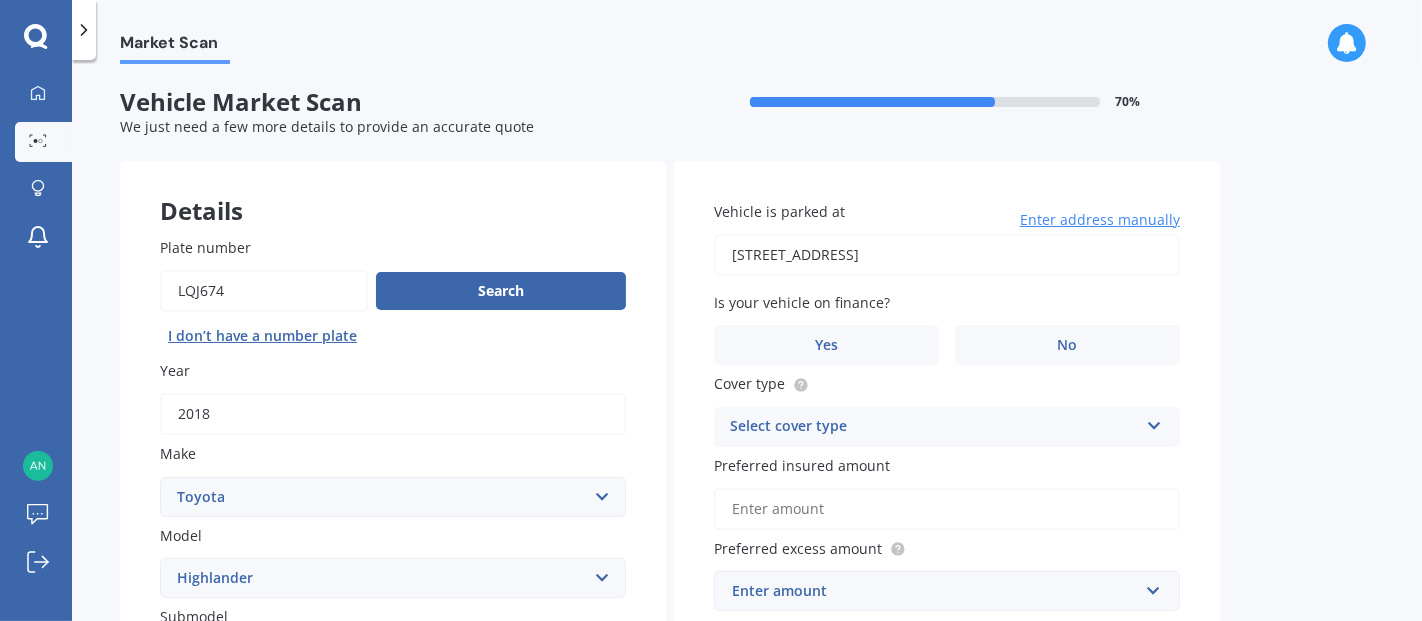 drag, startPoint x: 839, startPoint y: 252, endPoint x: 869, endPoint y: 254, distance: 30.066593 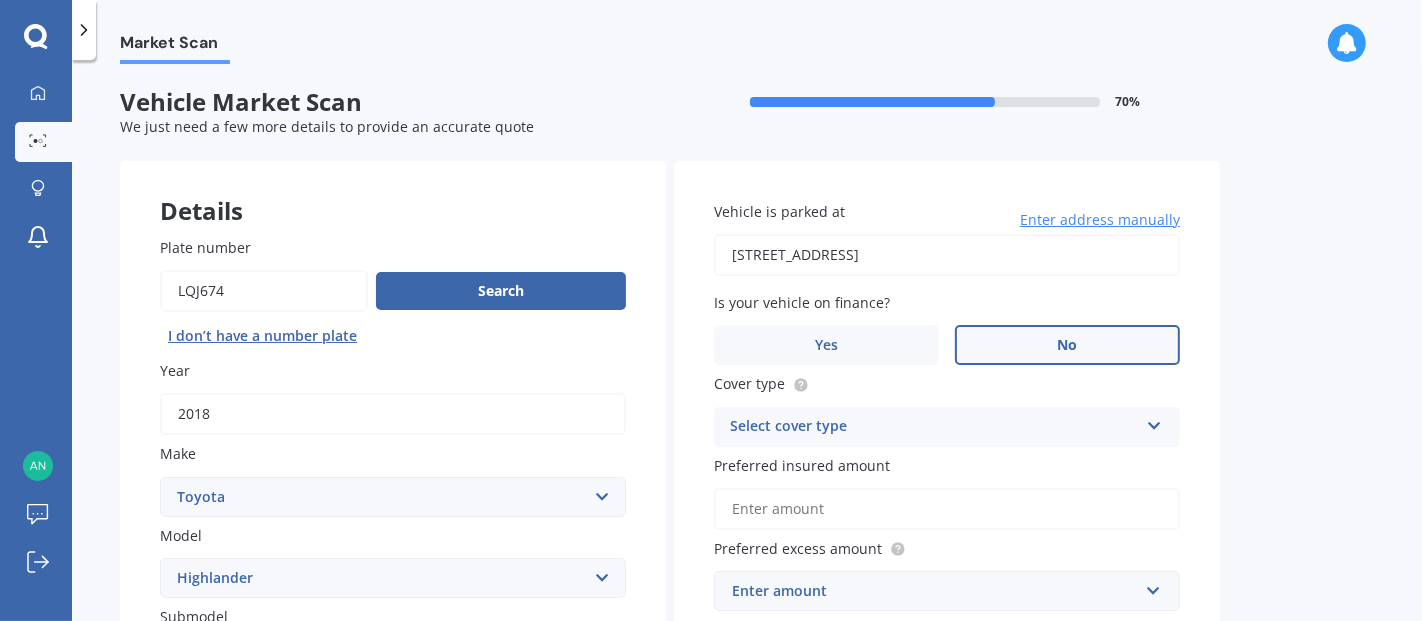click on "No" at bounding box center (1067, 345) 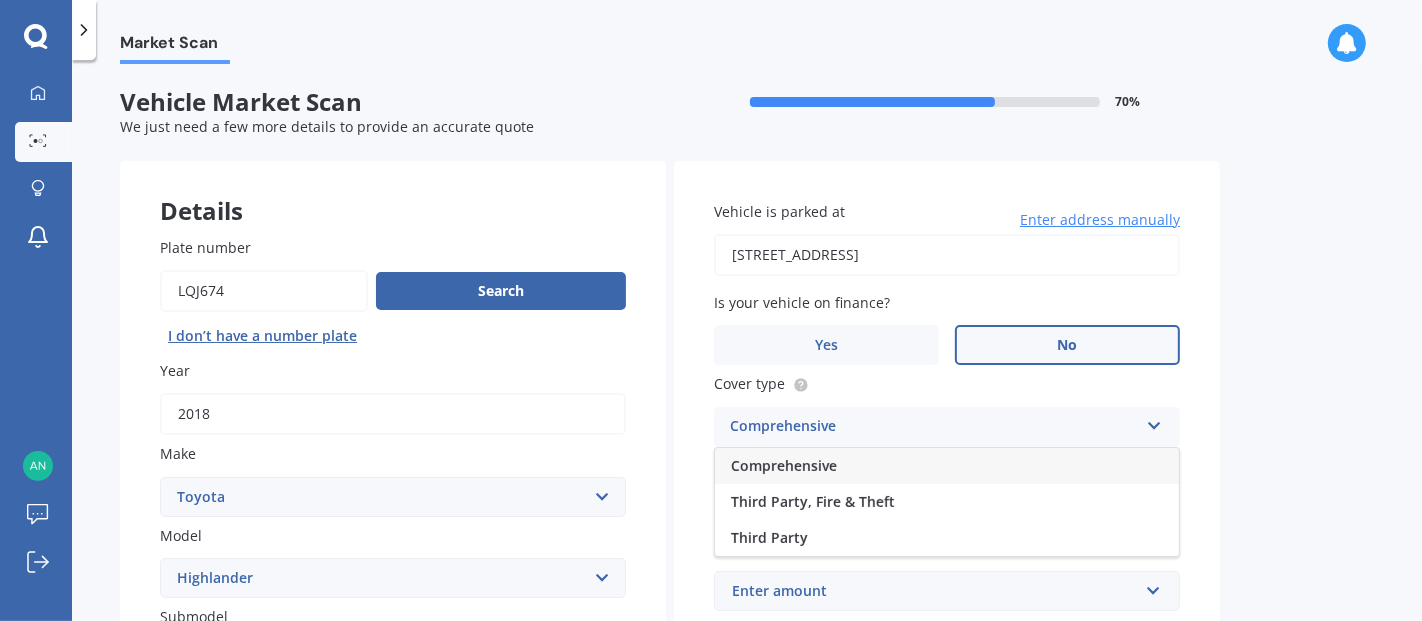 click on "Comprehensive" at bounding box center [784, 465] 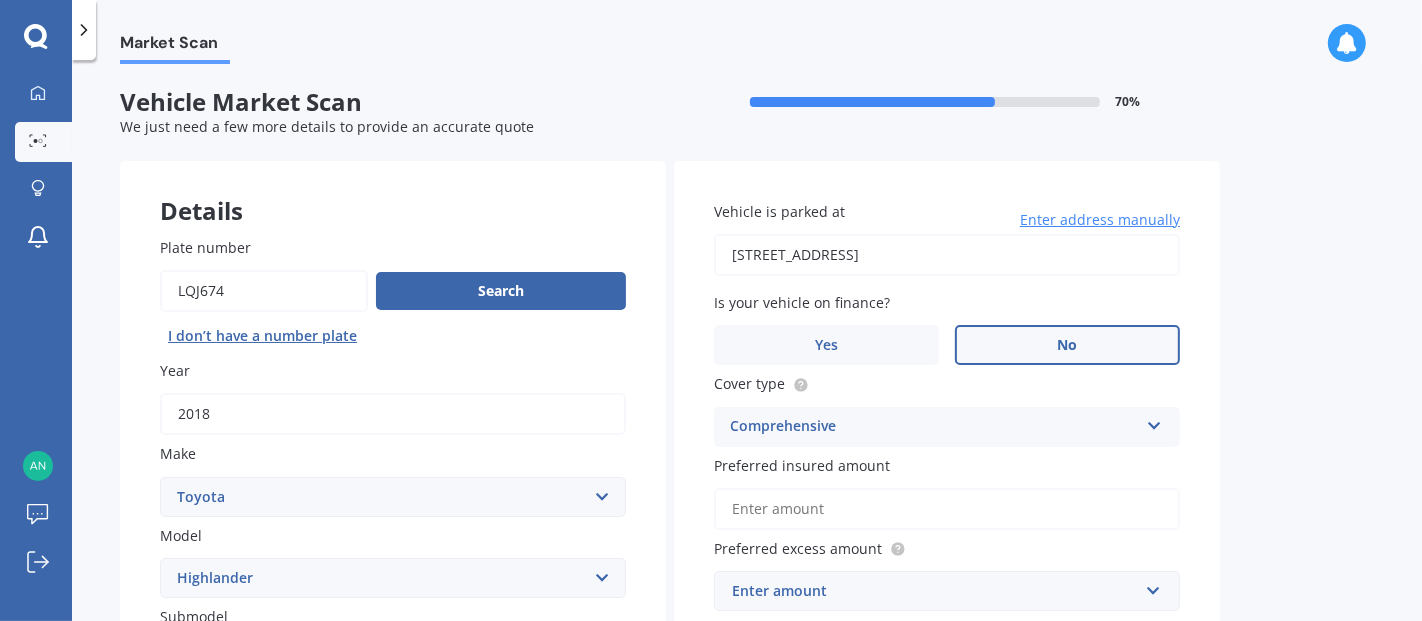 scroll, scrollTop: 222, scrollLeft: 0, axis: vertical 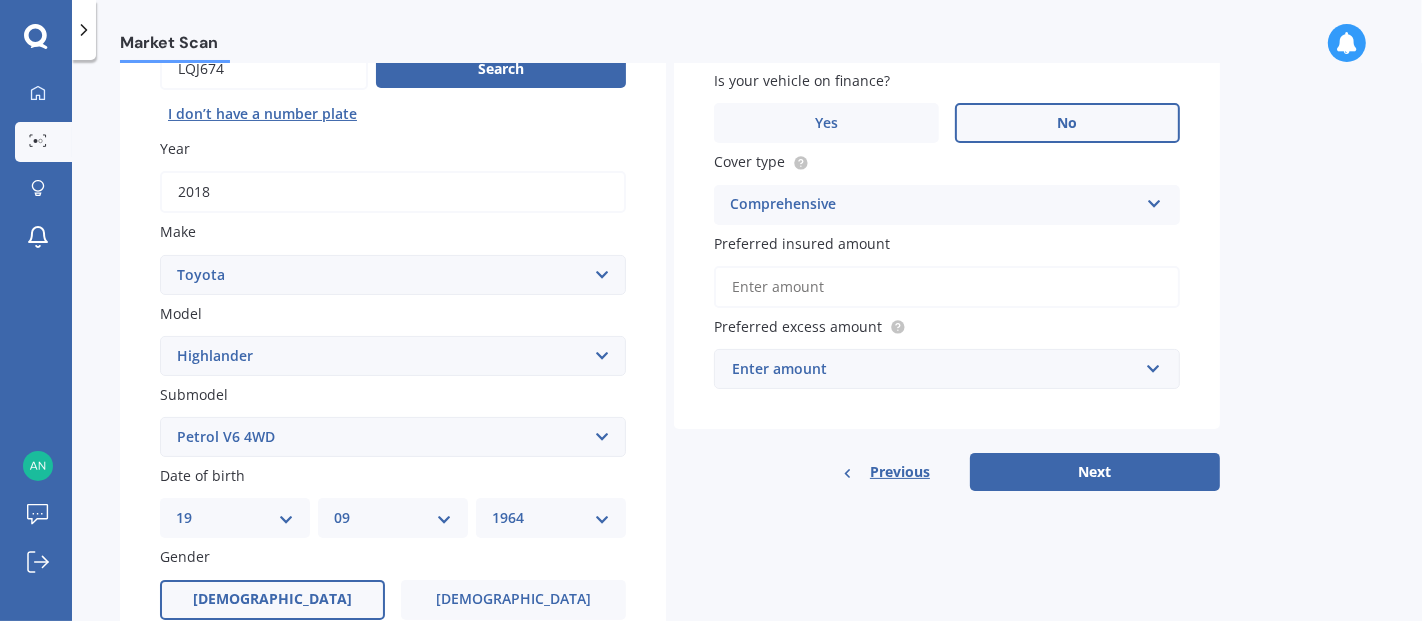click on "Preferred insured amount" at bounding box center (947, 287) 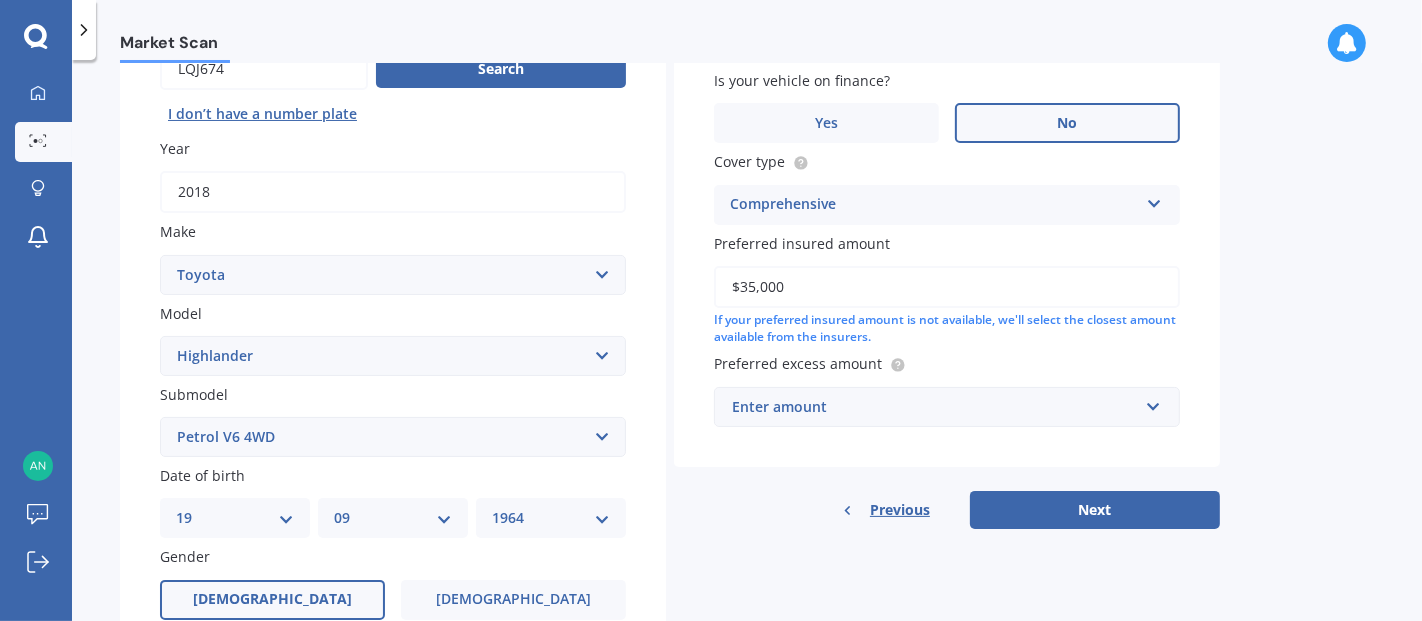 type on "$35,000" 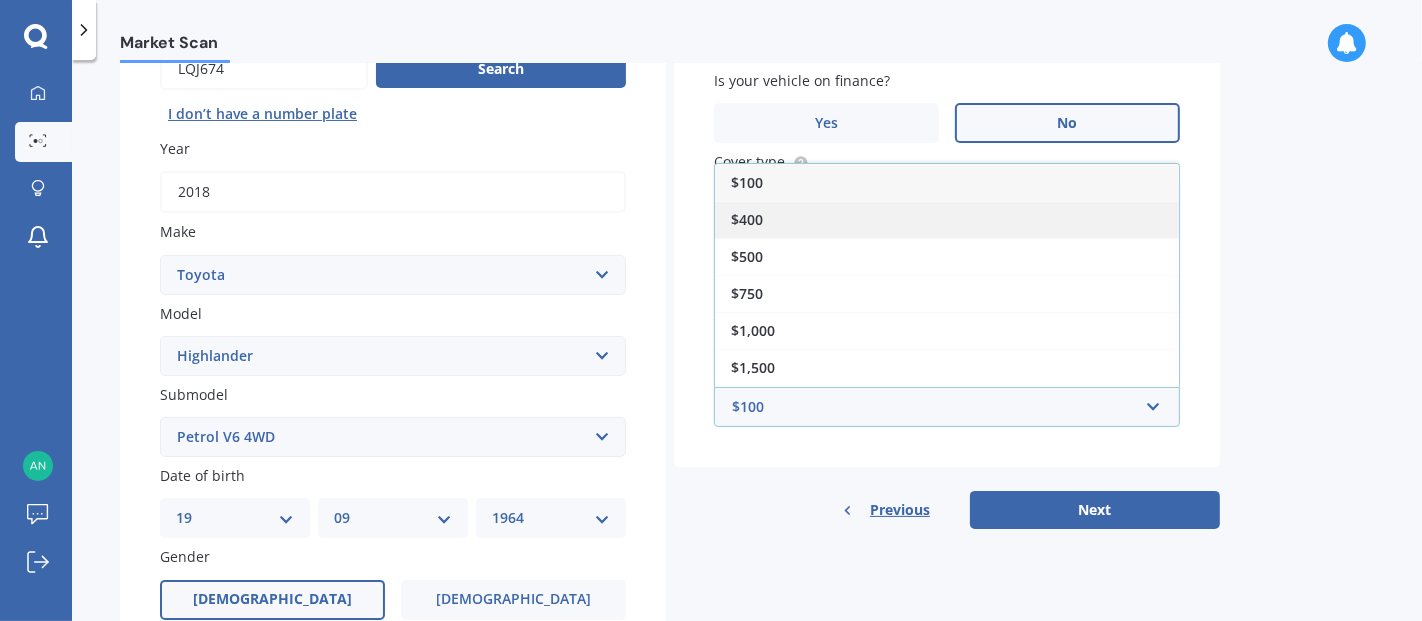 click on "$400" at bounding box center [947, 219] 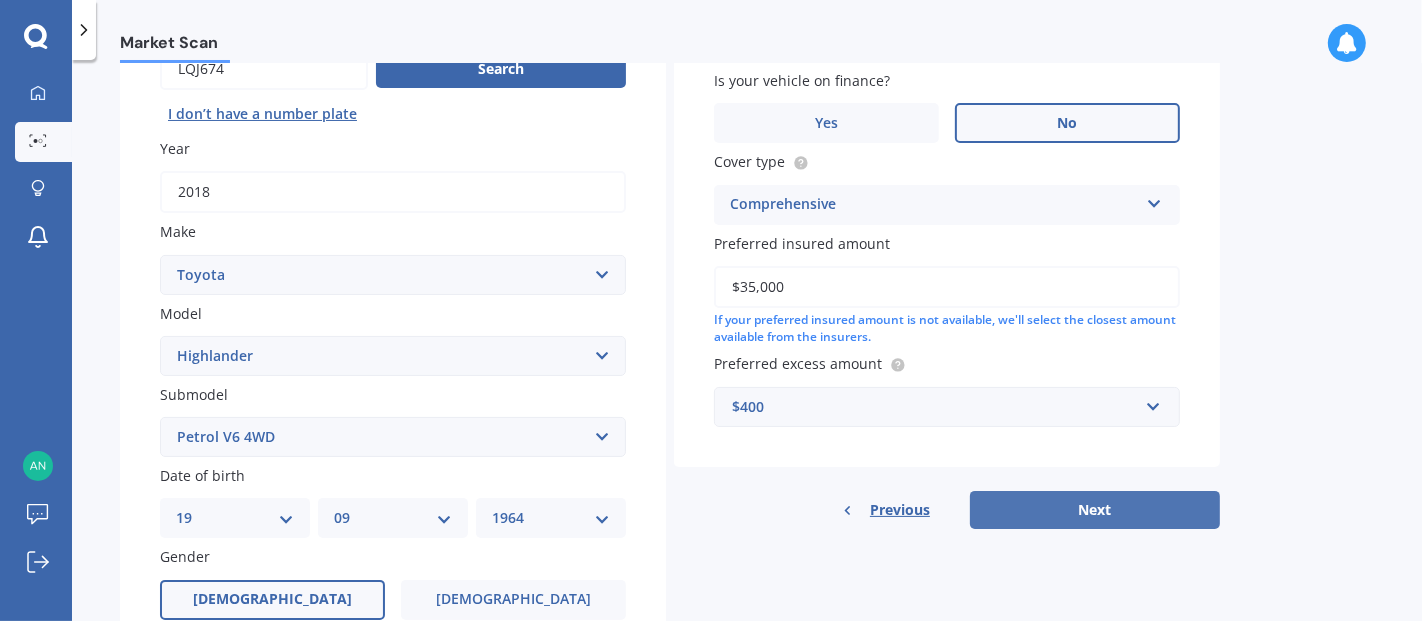 click on "Next" at bounding box center [1095, 510] 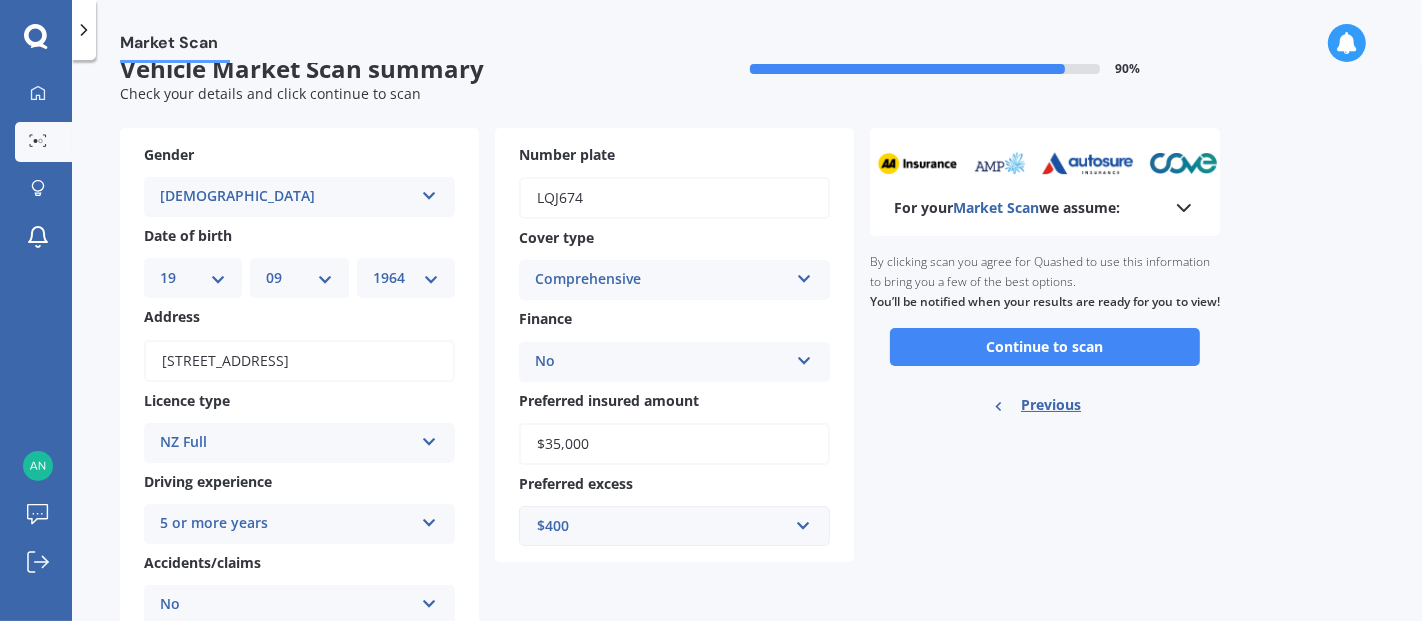 scroll, scrollTop: 0, scrollLeft: 0, axis: both 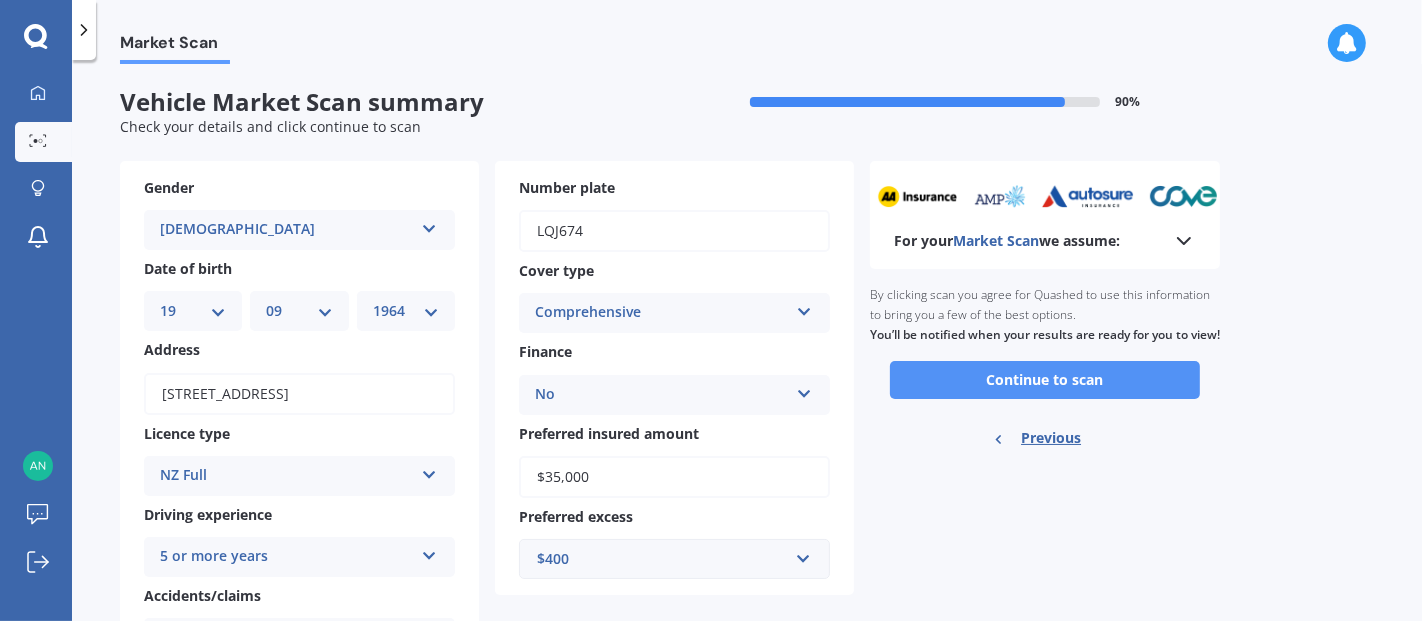 click on "Continue to scan" at bounding box center (1045, 380) 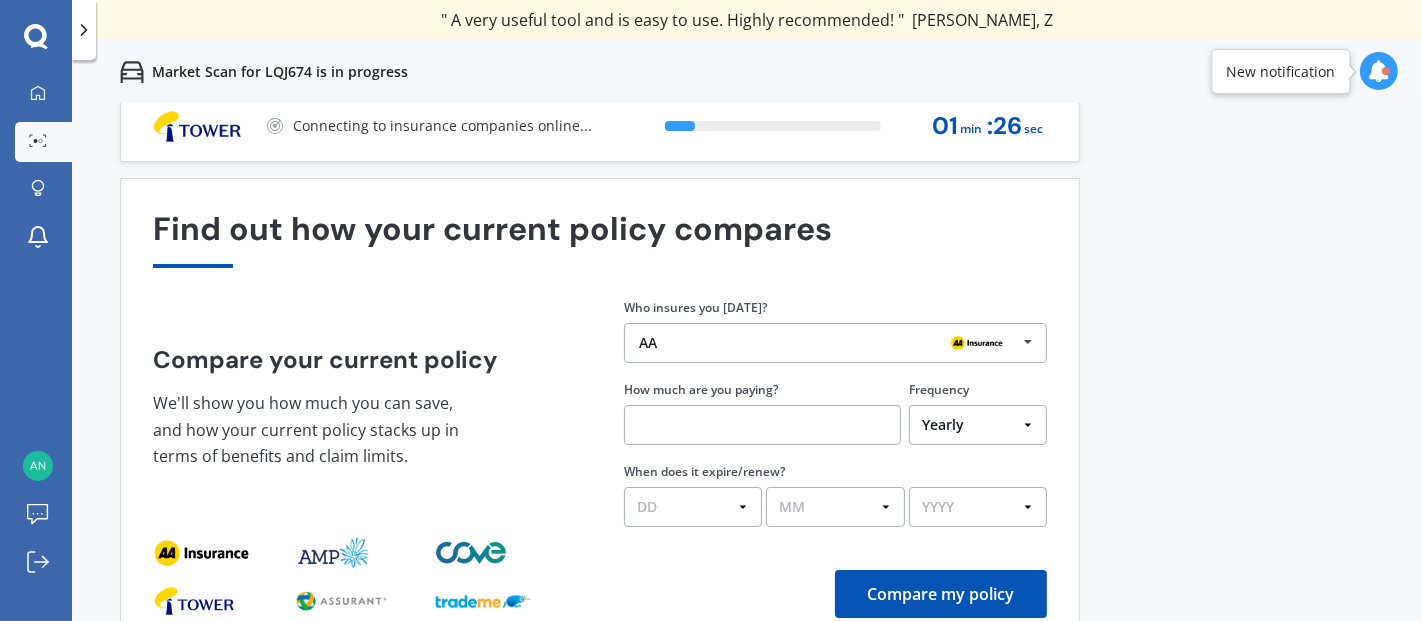 scroll, scrollTop: 0, scrollLeft: 0, axis: both 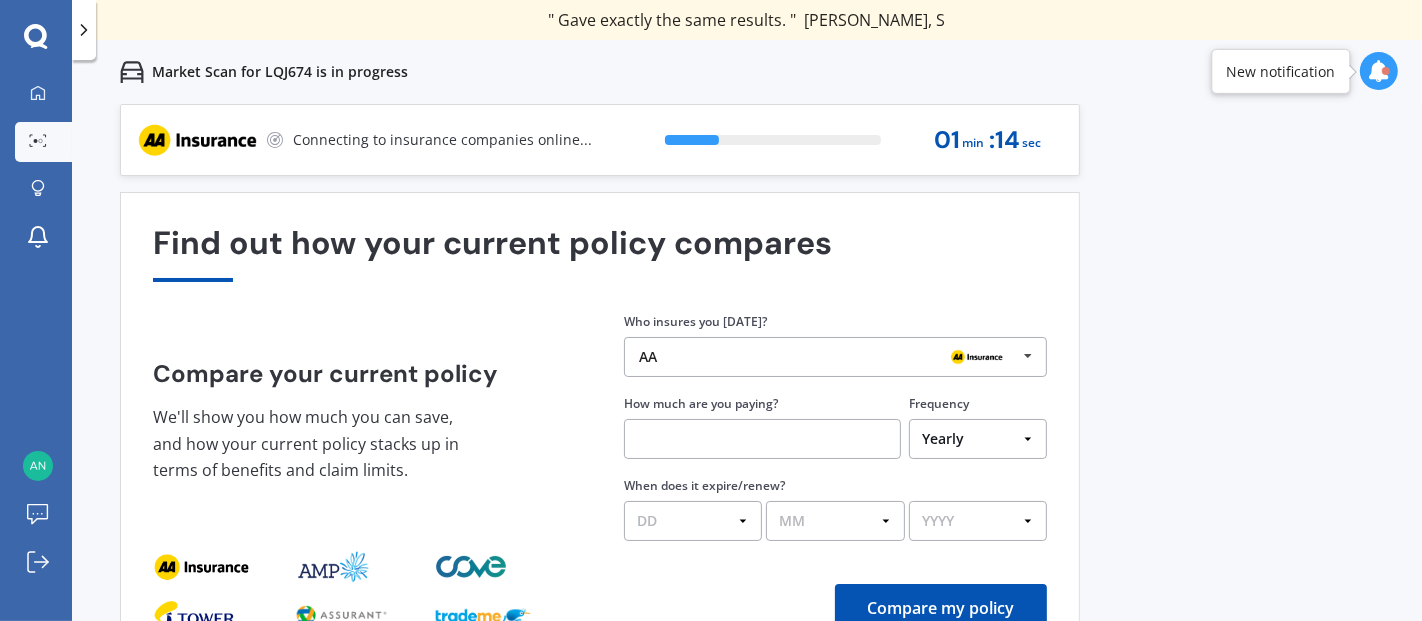 click on "AA" at bounding box center [828, 357] 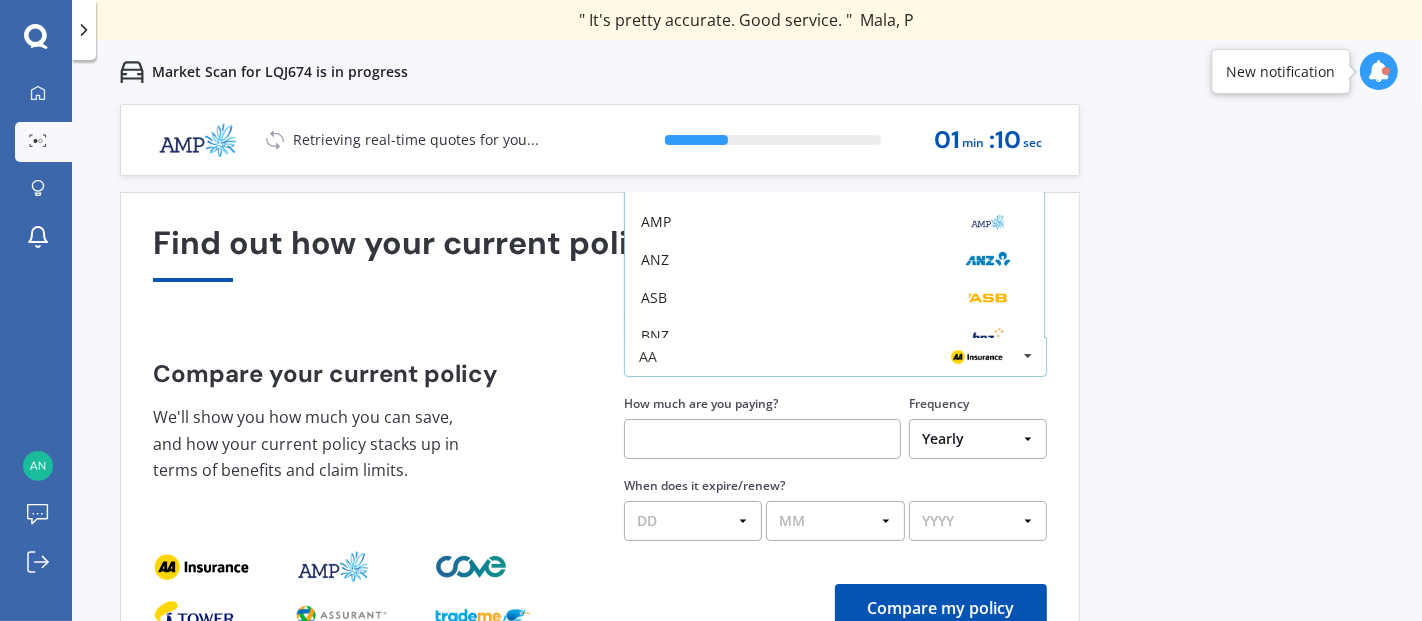 scroll, scrollTop: 42, scrollLeft: 0, axis: vertical 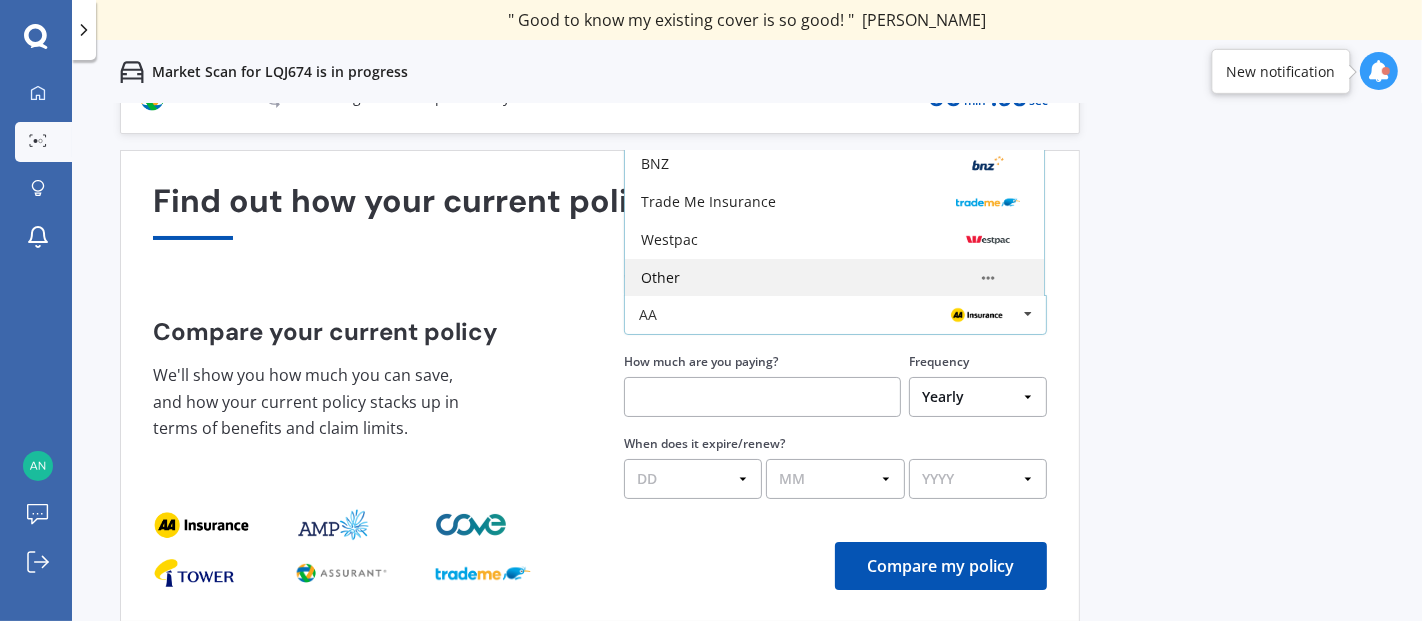 click on "Other" at bounding box center [834, 278] 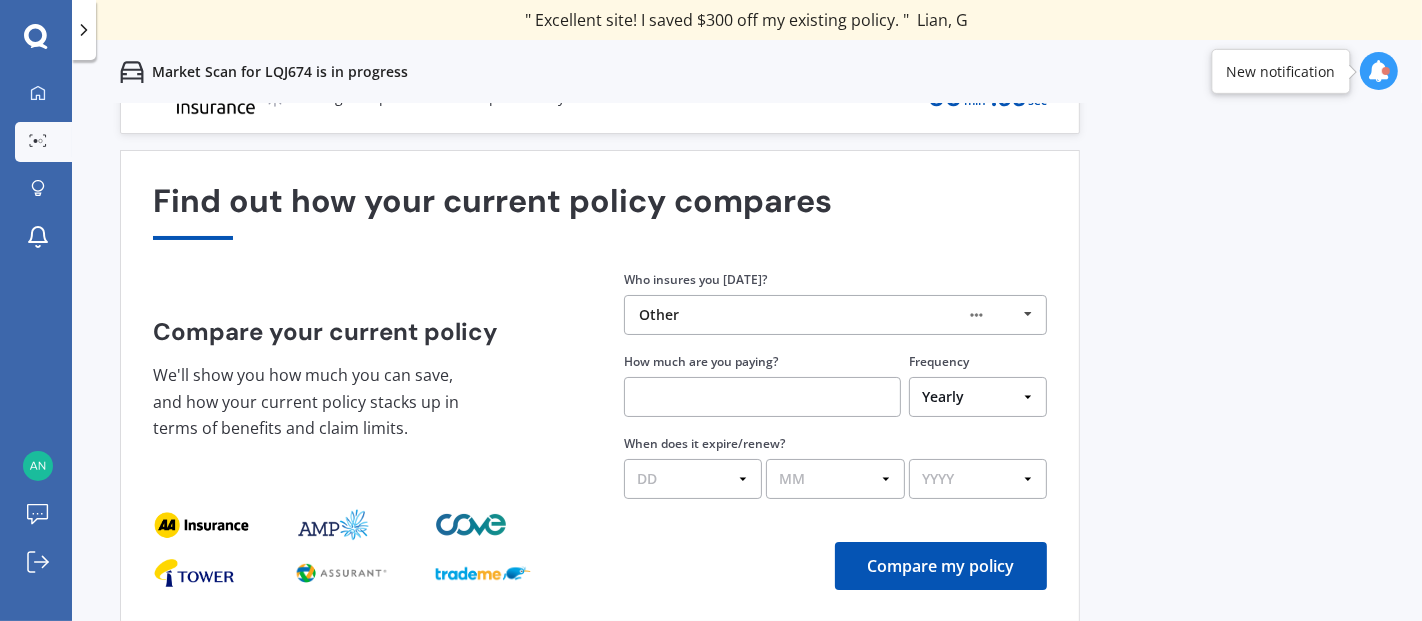 scroll, scrollTop: 0, scrollLeft: 0, axis: both 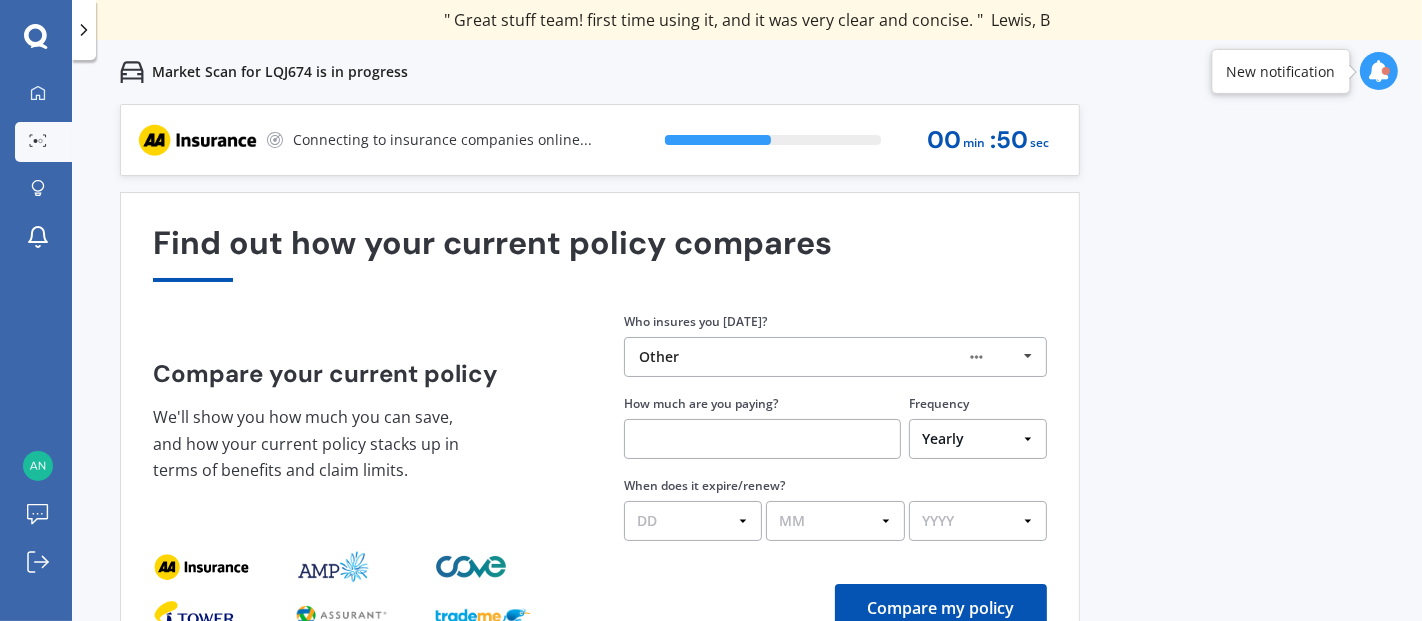 click at bounding box center [762, 439] 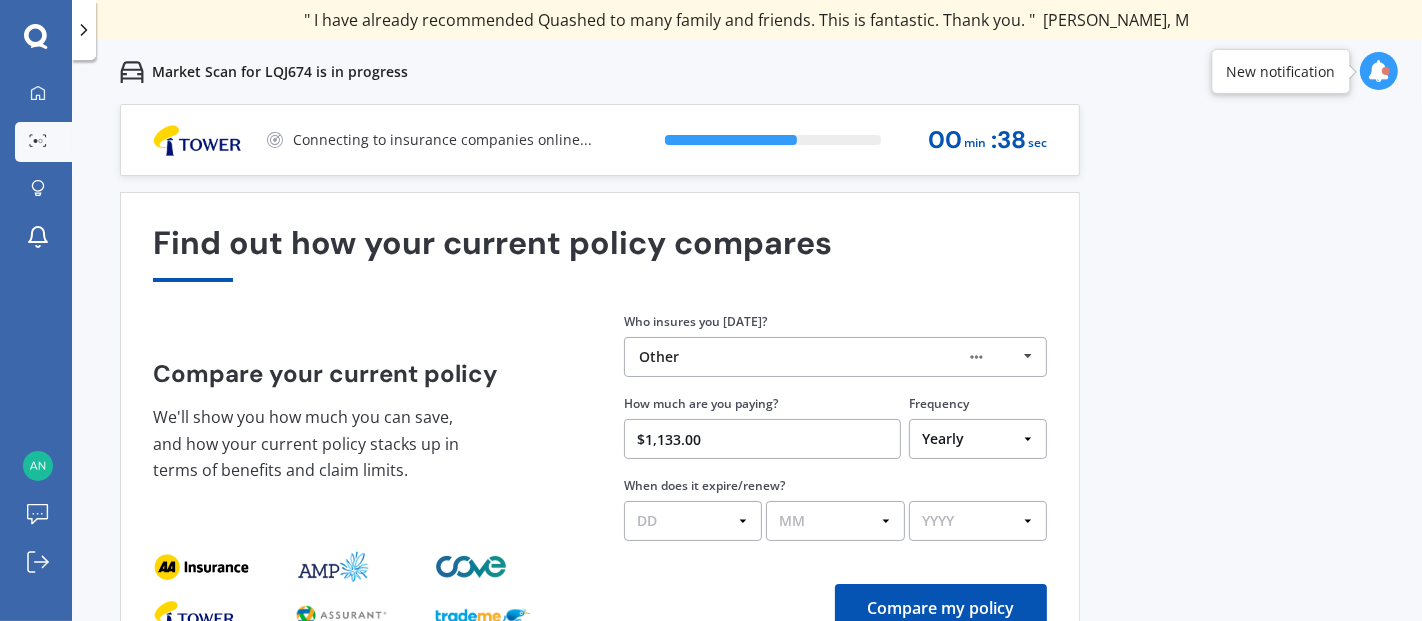 type on "$1,133.00" 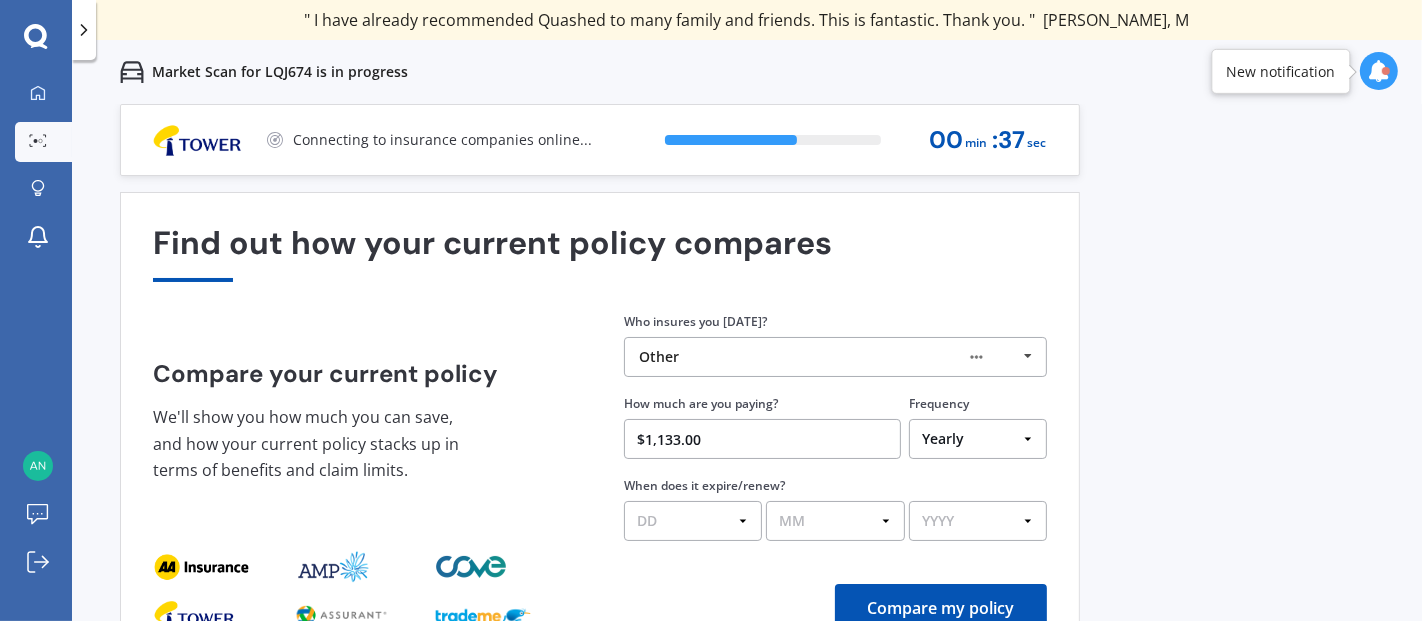 click on "DD 01 02 03 04 05 06 07 08 09 10 11 12 13 14 15 16 17 18 19 20 21 22 23 24 25 26 27 28 29 30 31" at bounding box center (693, 521) 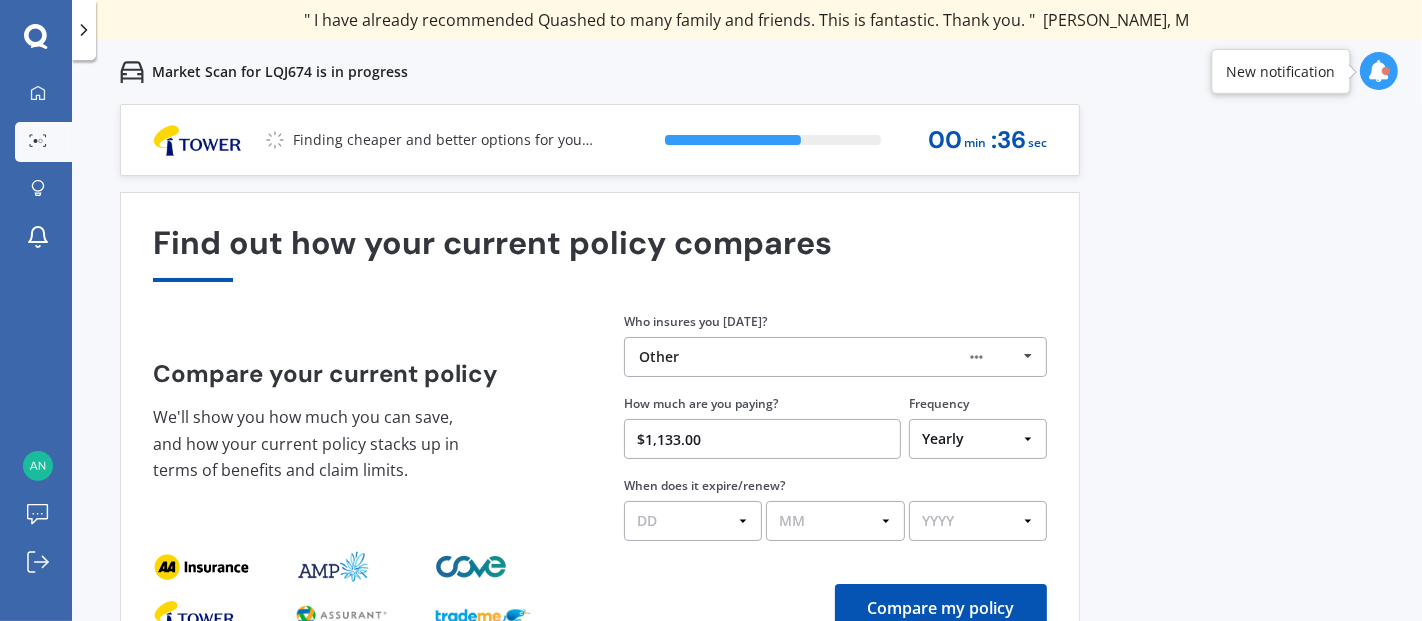 click on "DD 01 02 03 04 05 06 07 08 09 10 11 12 13 14 15 16 17 18 19 20 21 22 23 24 25 26 27 28 29 30 31" at bounding box center (693, 521) 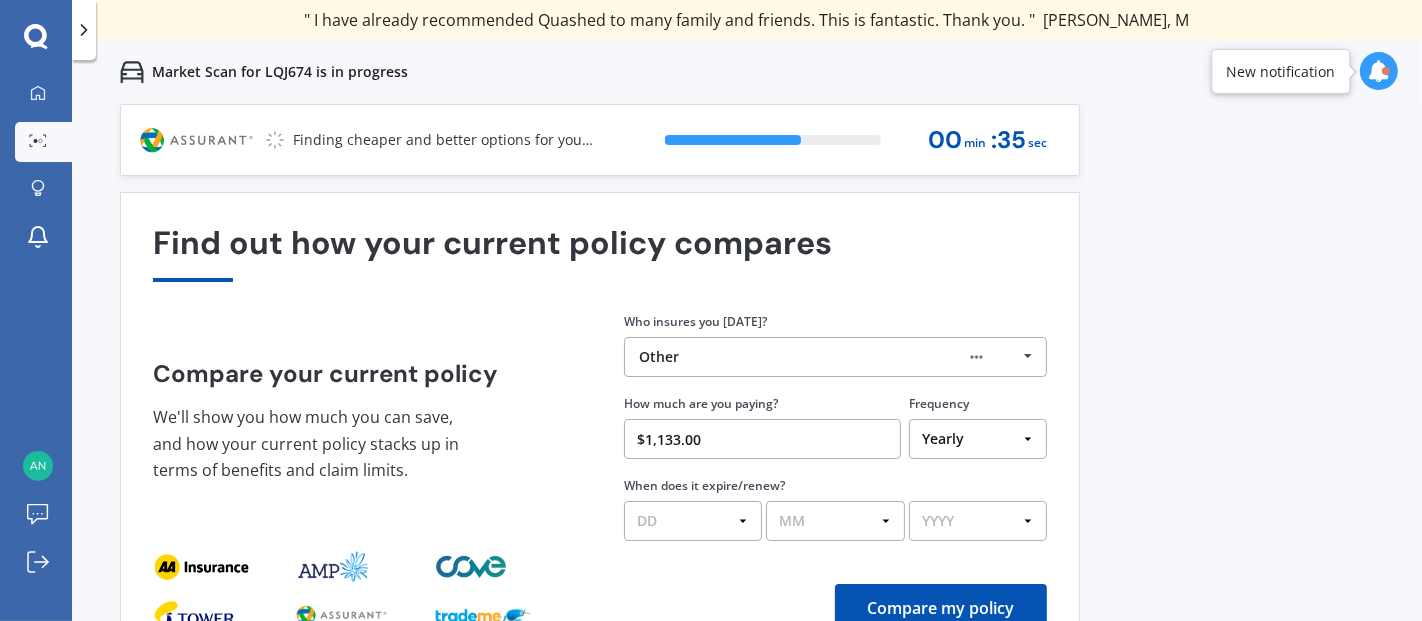 click on "DD 01 02 03 04 05 06 07 08 09 10 11 12 13 14 15 16 17 18 19 20 21 22 23 24 25 26 27 28 29 30 31" at bounding box center [693, 521] 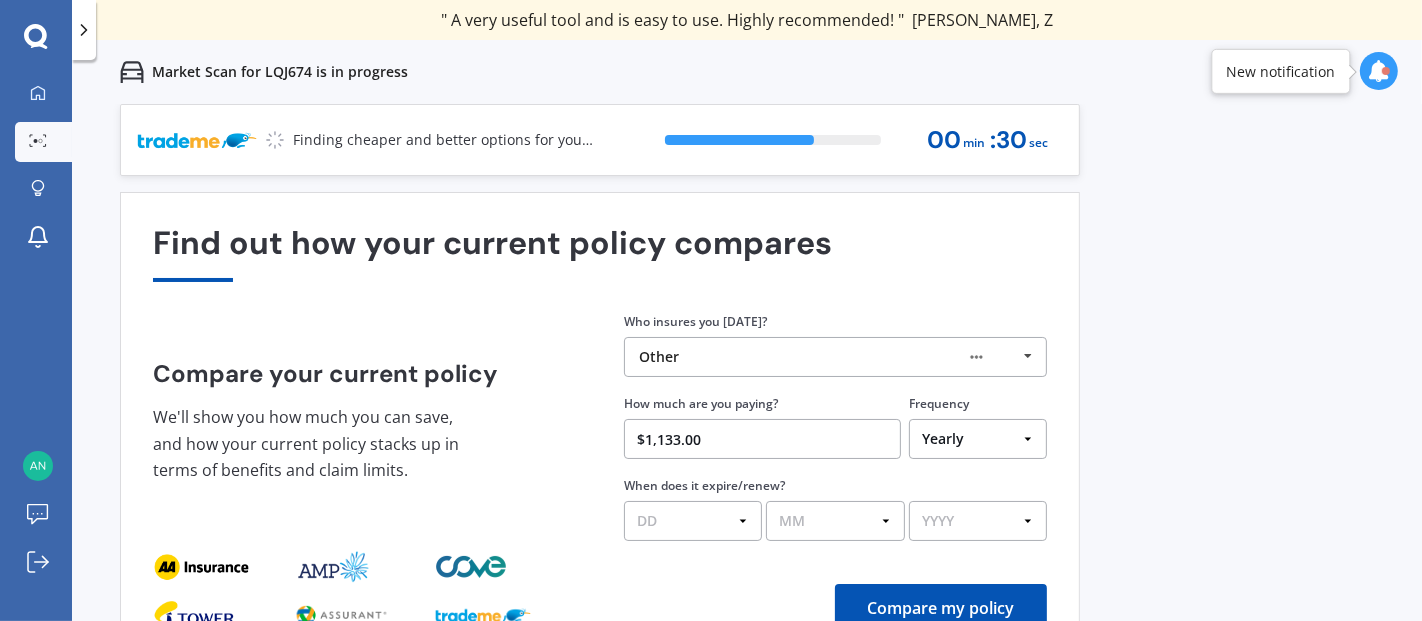 select on "30" 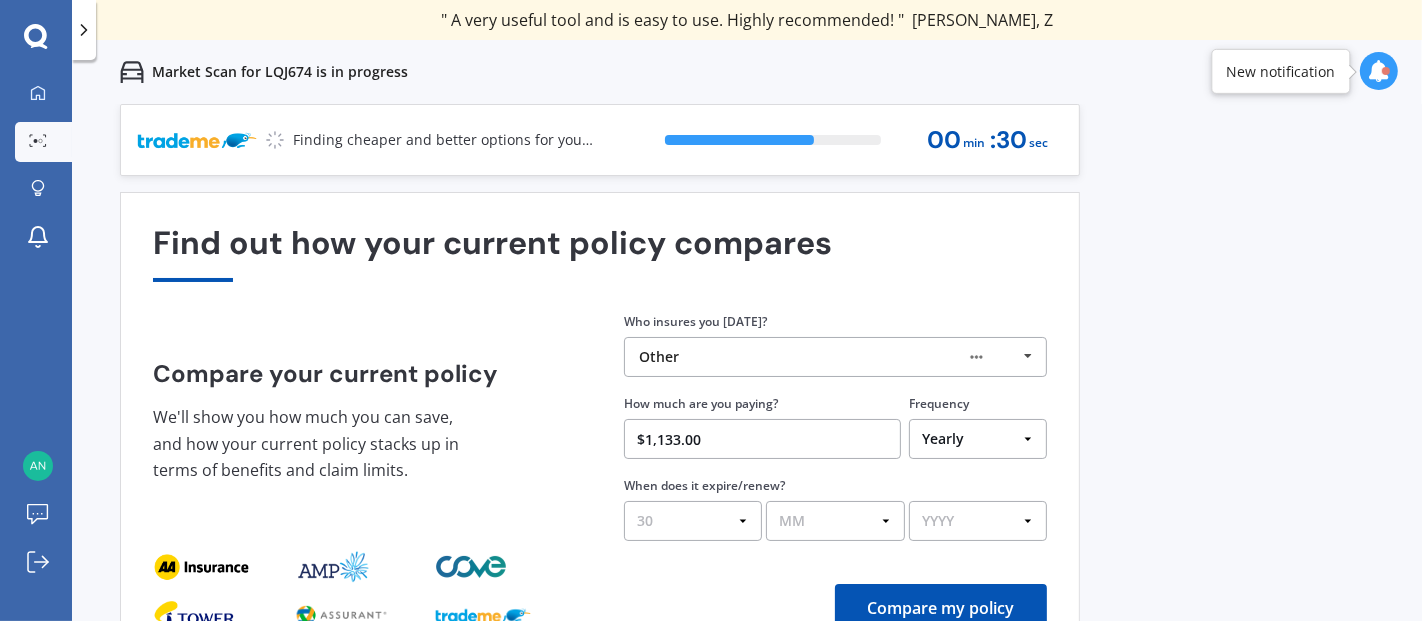 click on "DD 01 02 03 04 05 06 07 08 09 10 11 12 13 14 15 16 17 18 19 20 21 22 23 24 25 26 27 28 29 30 31" at bounding box center [693, 521] 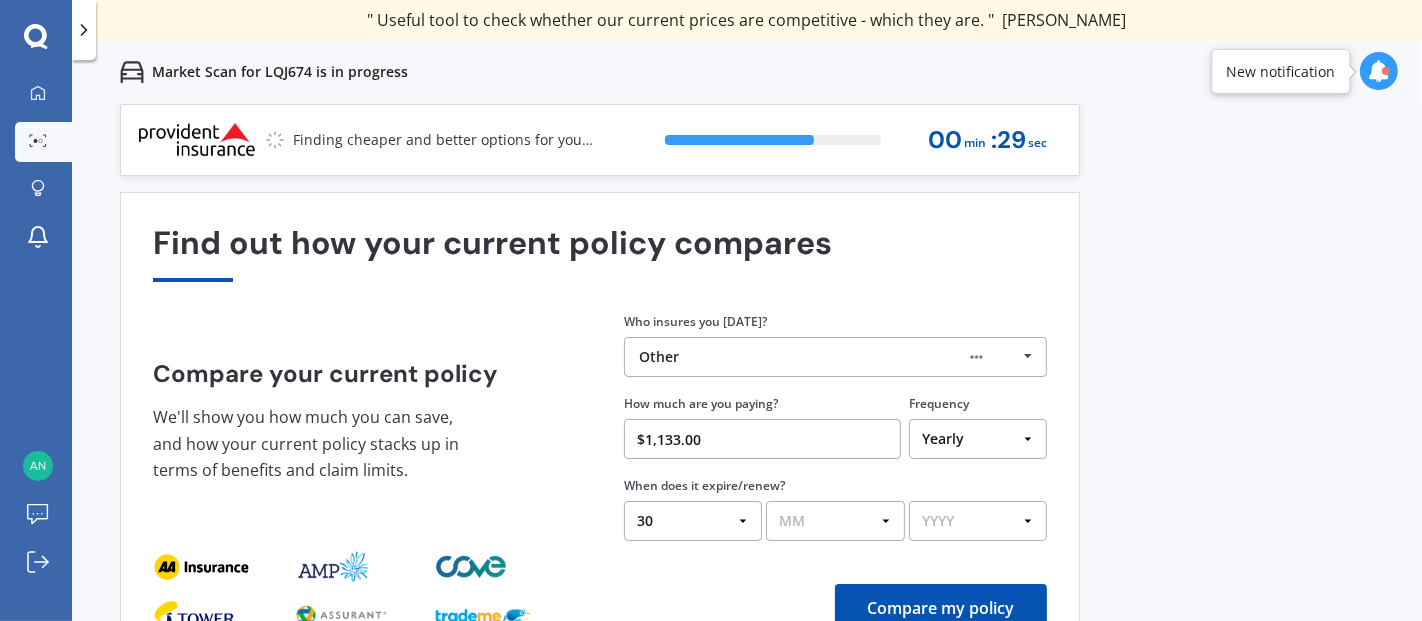 click on "MM 01 02 03 04 05 06 07 08 09 10 11 12" at bounding box center (835, 521) 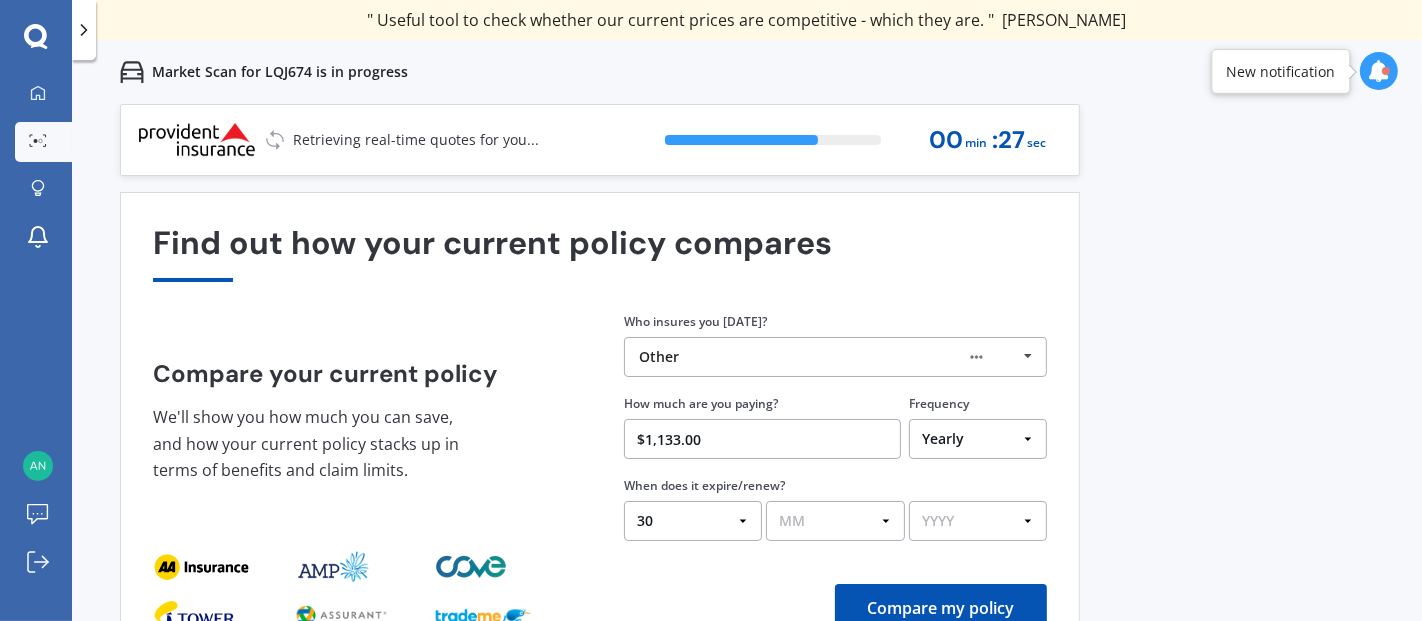 select on "08" 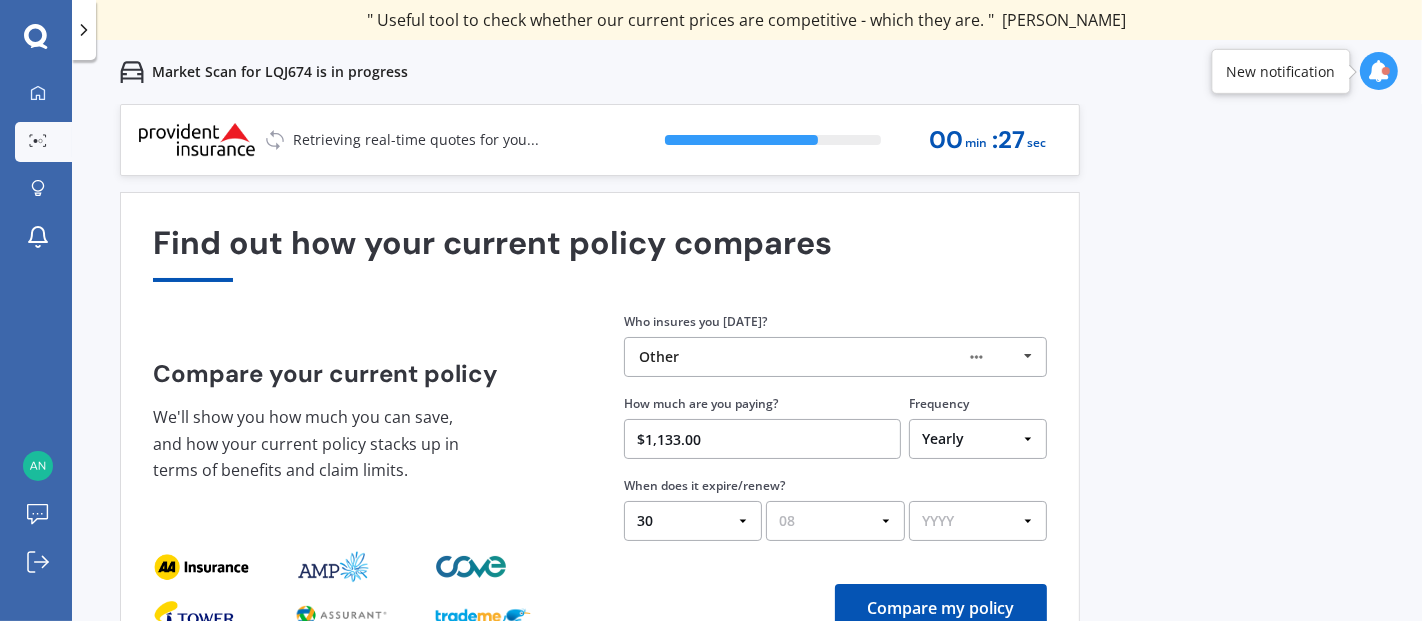 click on "MM 01 02 03 04 05 06 07 08 09 10 11 12" at bounding box center [835, 521] 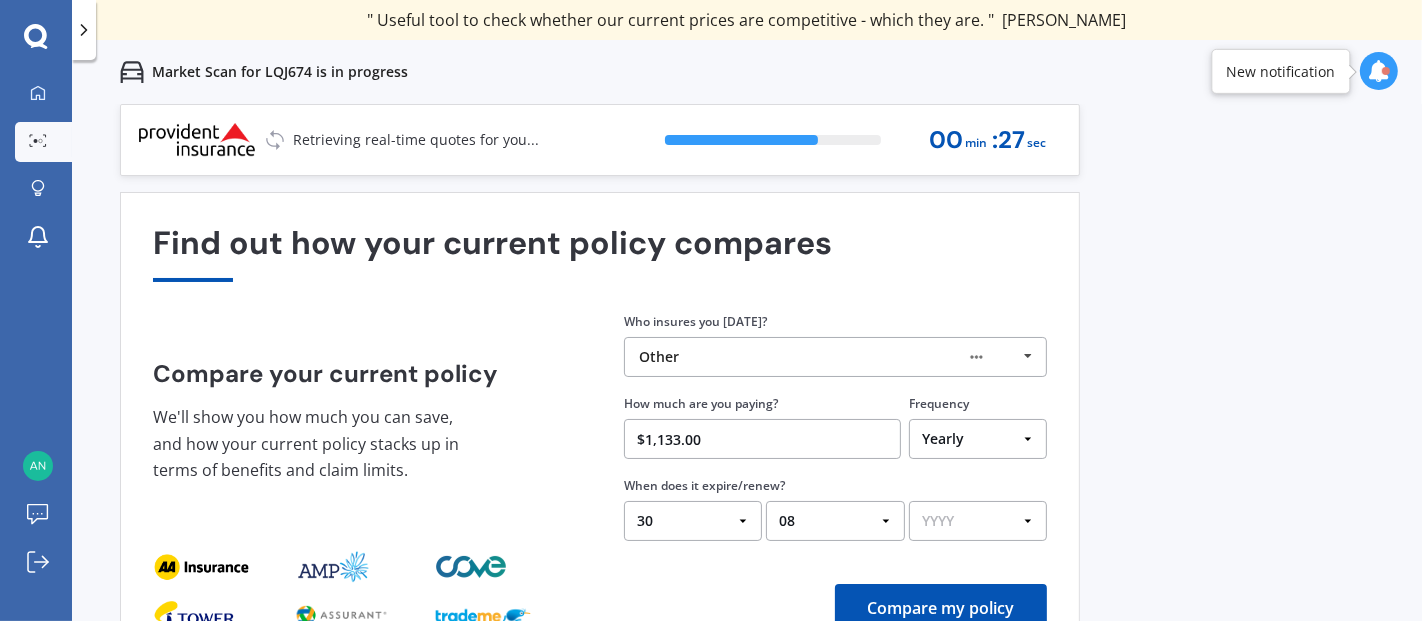 click on "YYYY 2026 2025 2024" at bounding box center [978, 521] 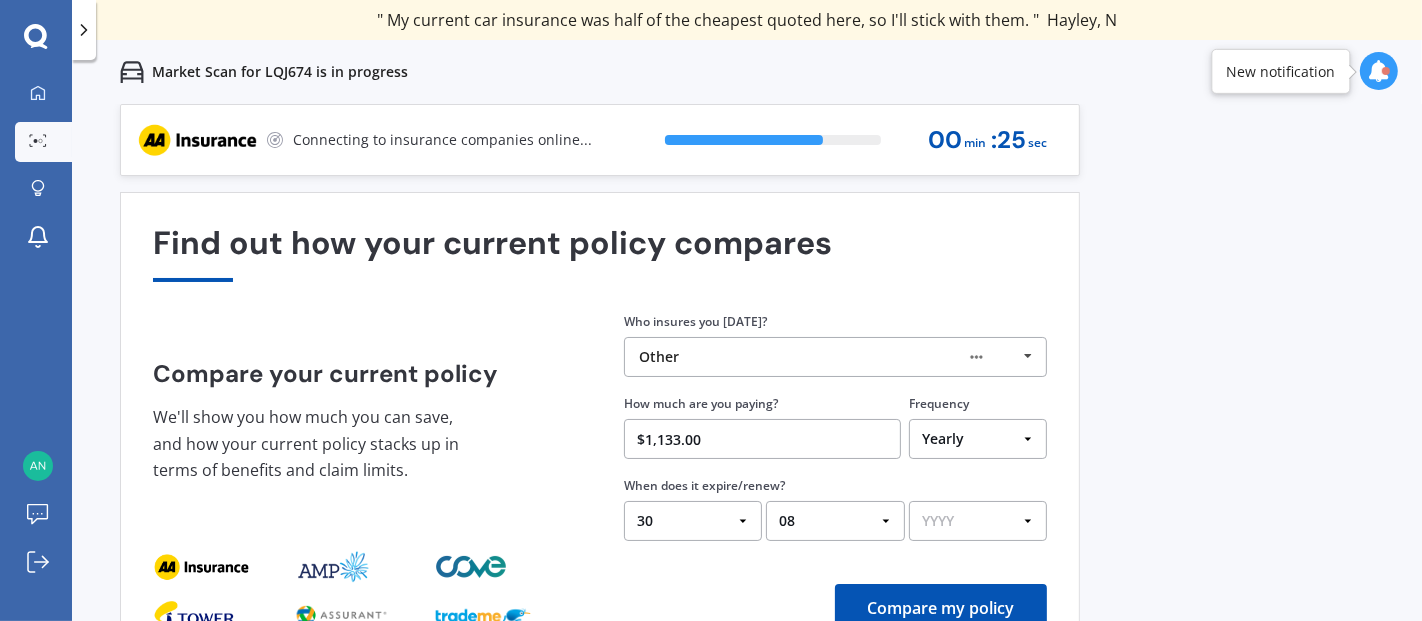 select on "2025" 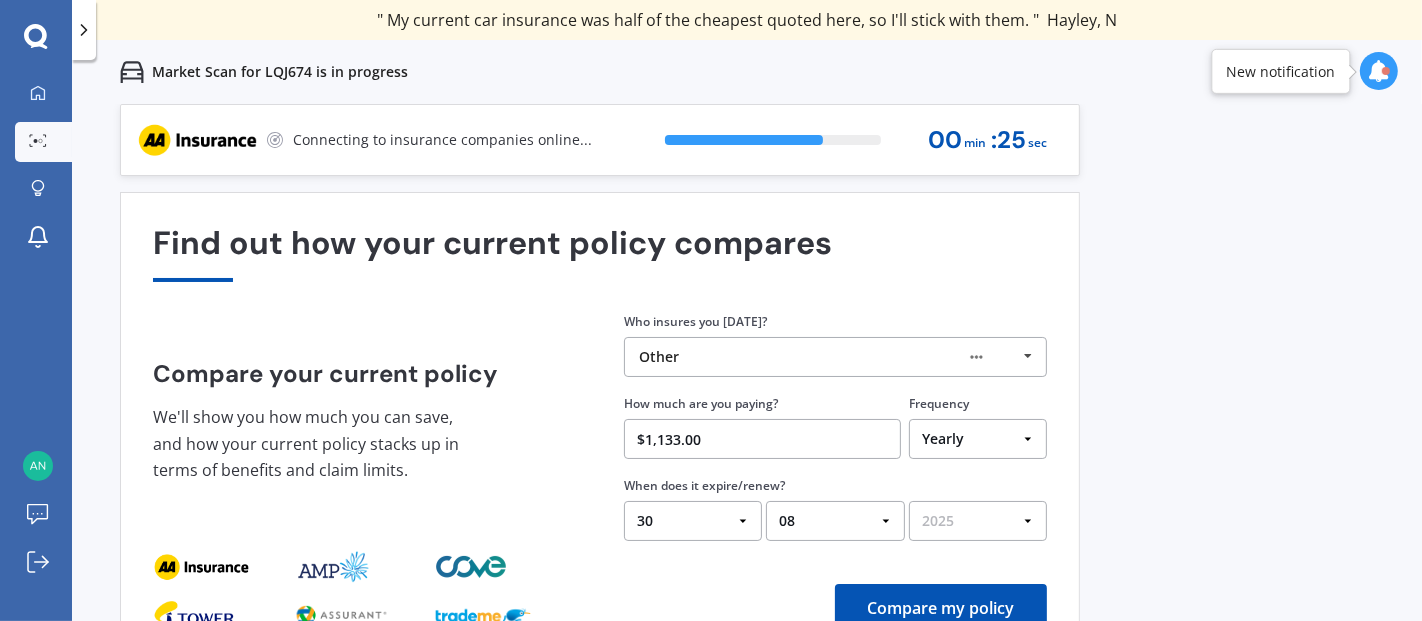 click on "YYYY 2026 2025 2024" at bounding box center [978, 521] 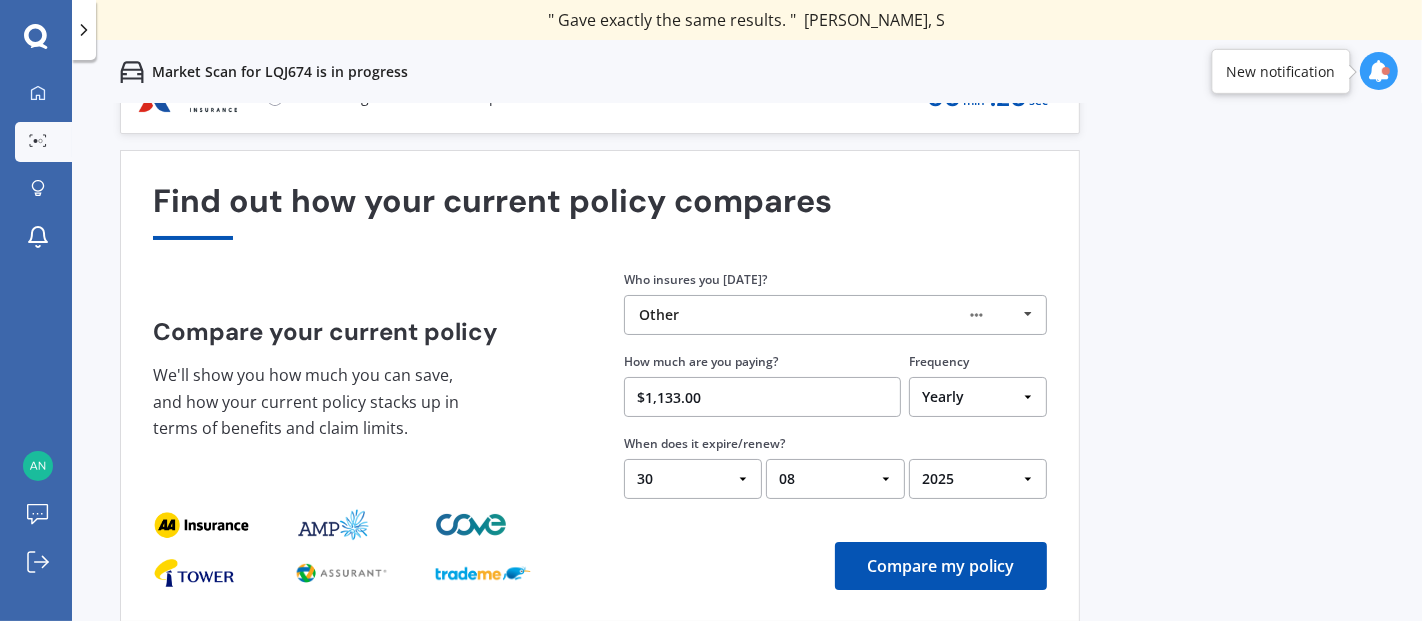 scroll, scrollTop: 0, scrollLeft: 0, axis: both 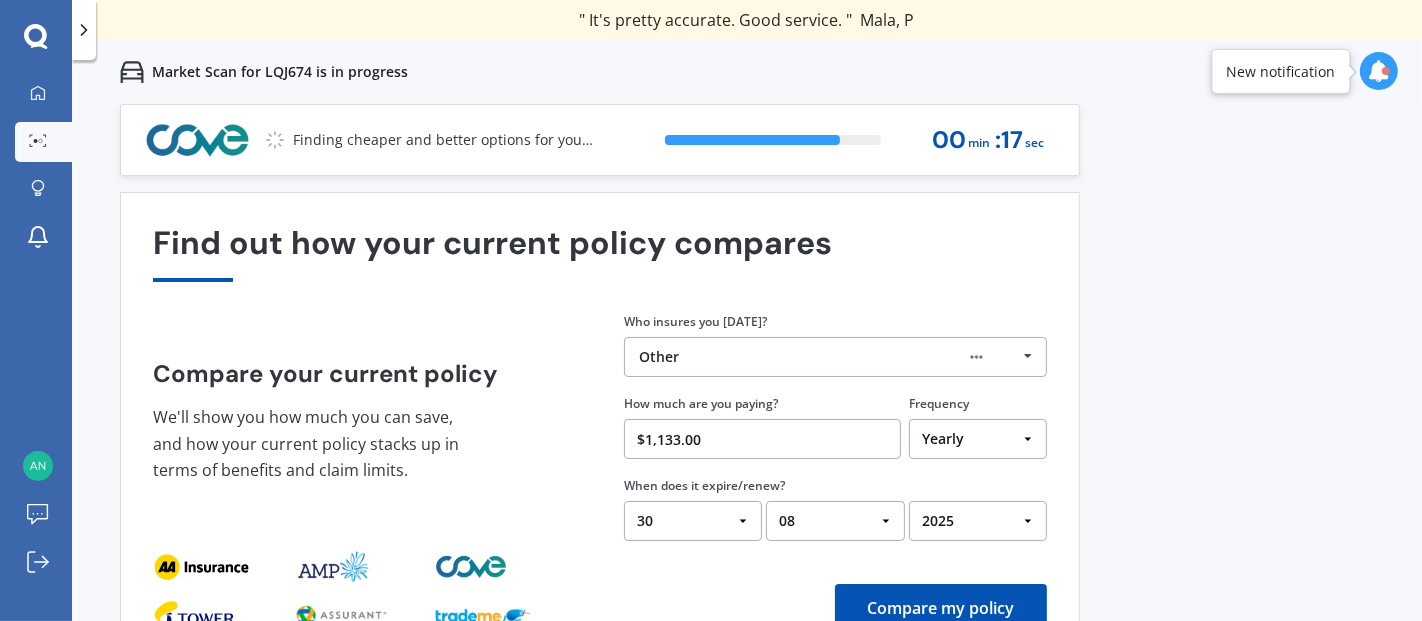 click on "Compare my policy" at bounding box center [941, 608] 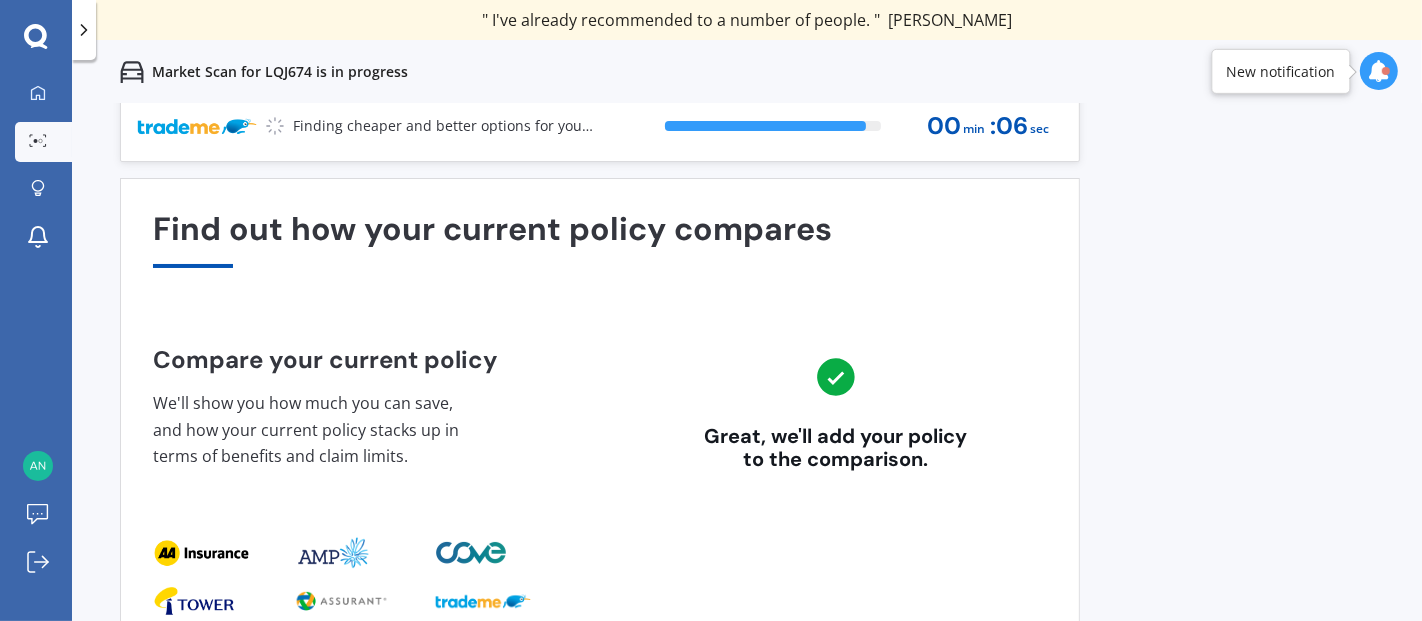 scroll, scrollTop: 0, scrollLeft: 0, axis: both 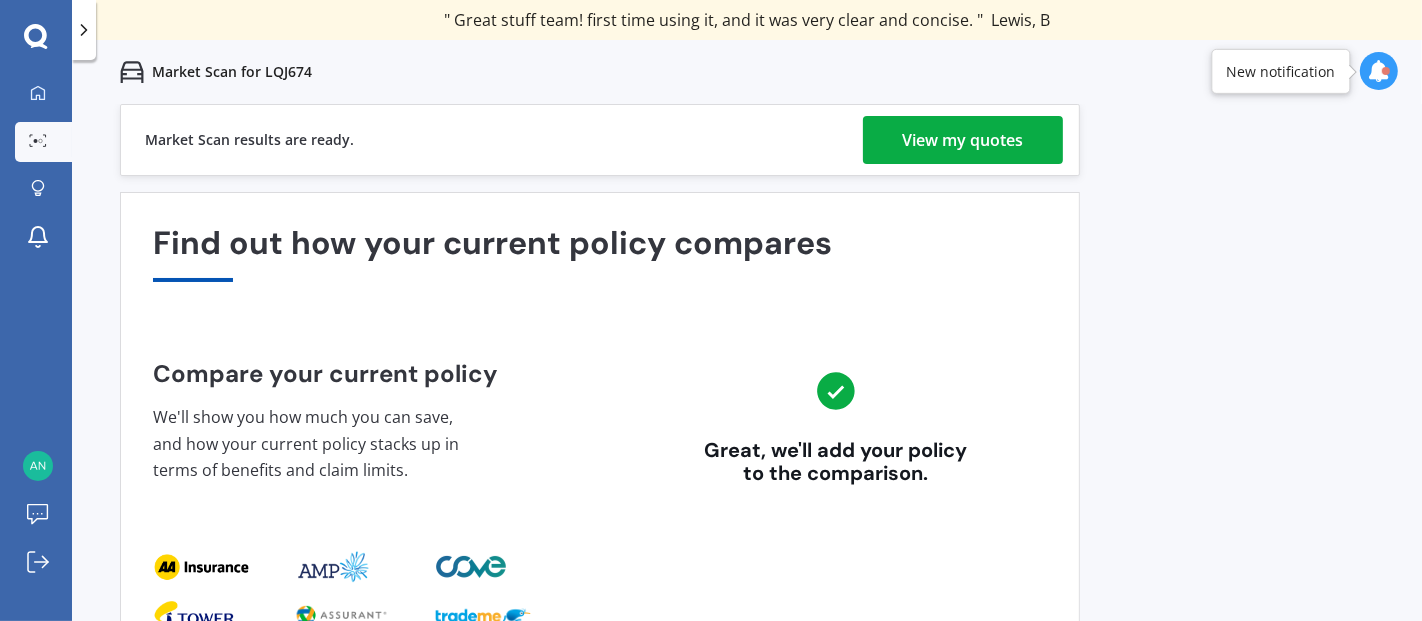 click on "View my quotes" at bounding box center [963, 140] 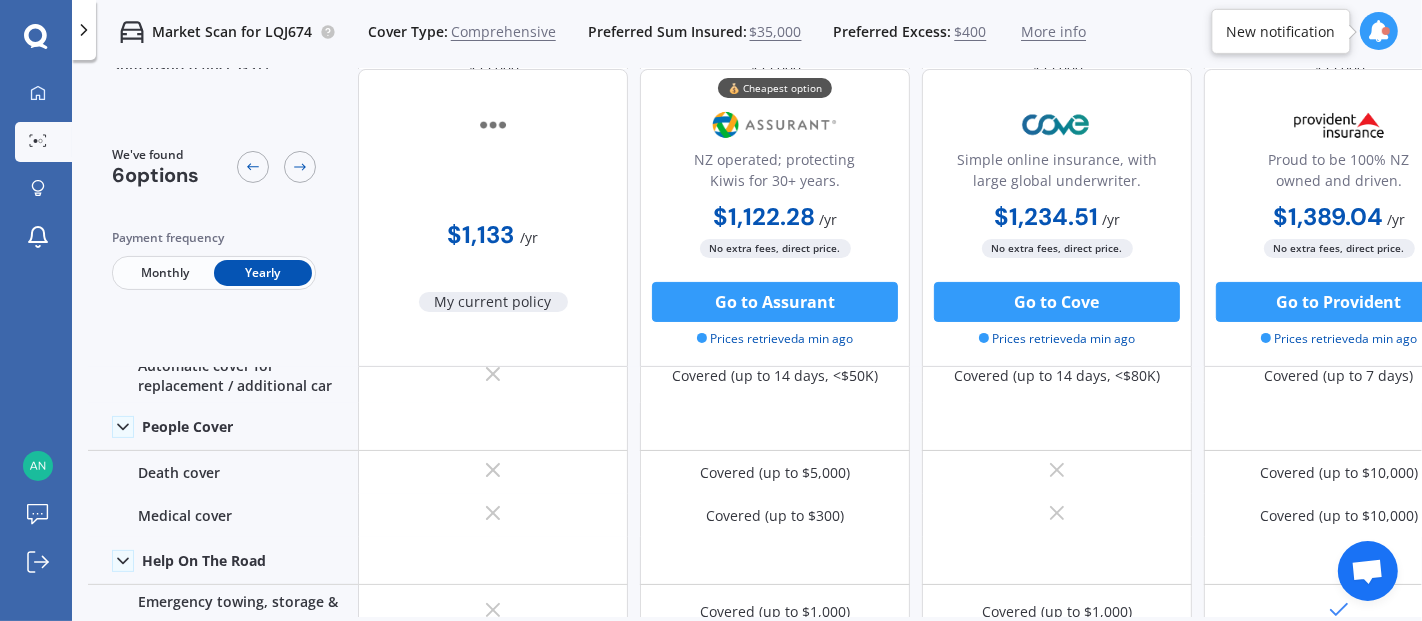 scroll, scrollTop: 444, scrollLeft: 0, axis: vertical 